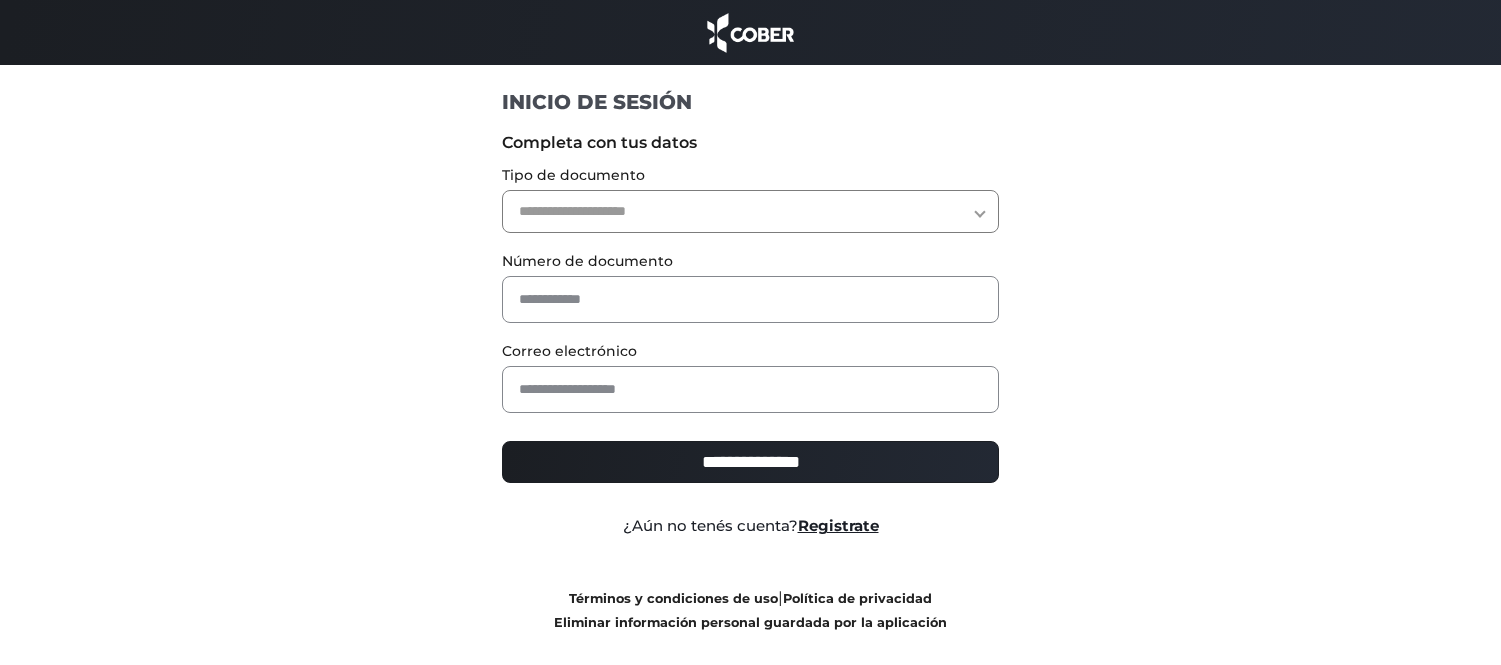 scroll, scrollTop: 0, scrollLeft: 0, axis: both 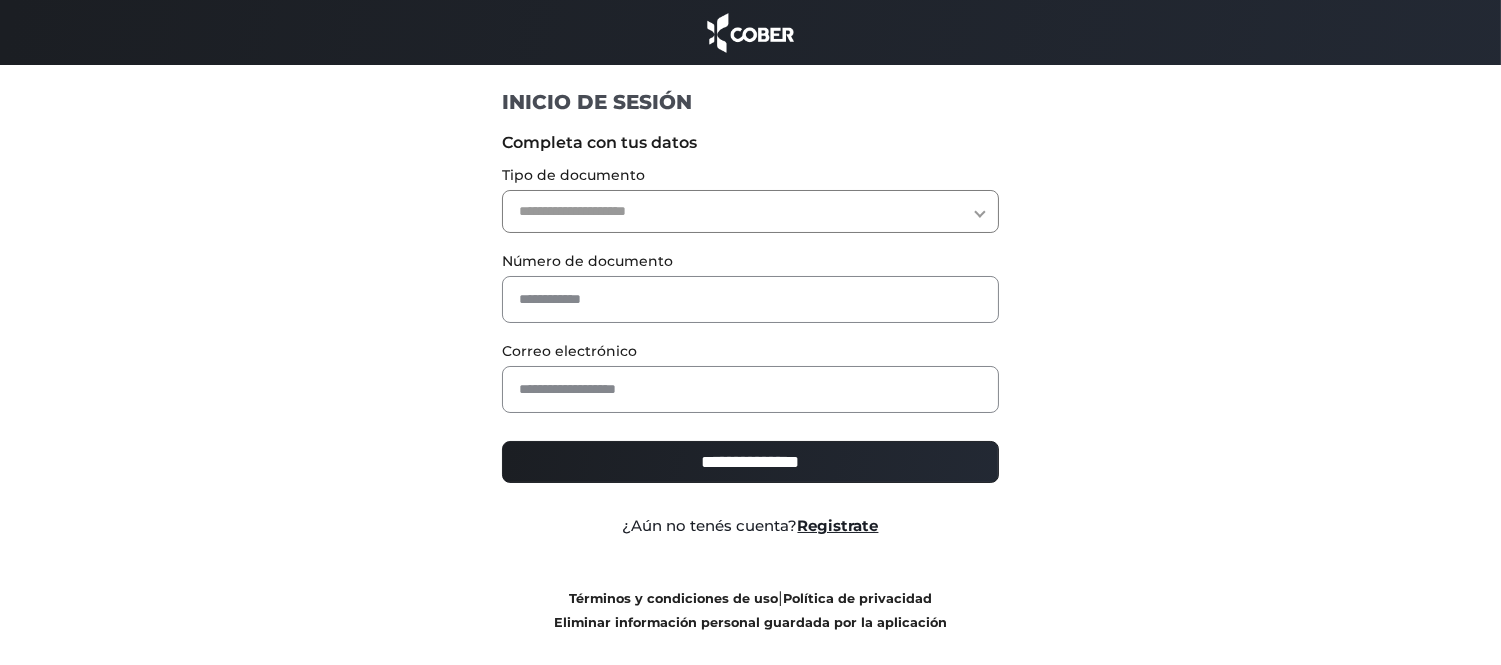 click on "**********" at bounding box center (750, 211) 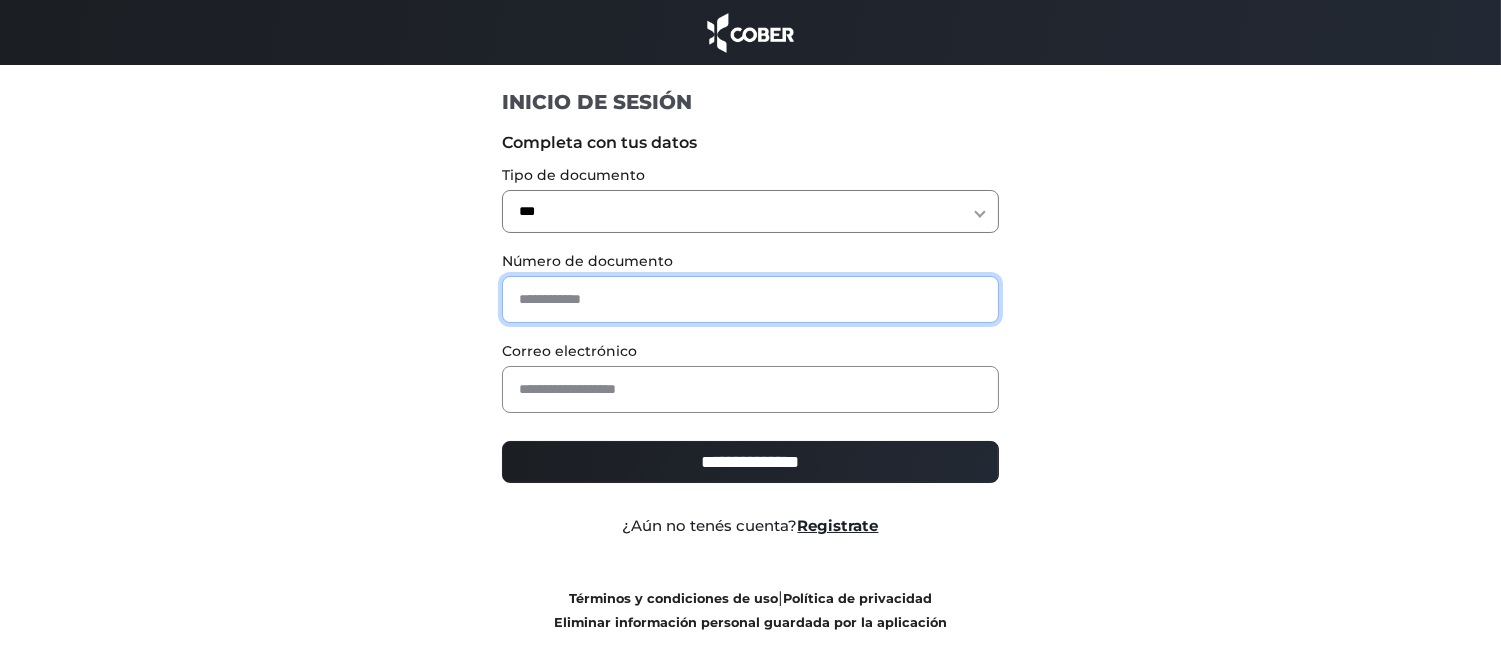 click at bounding box center [750, 299] 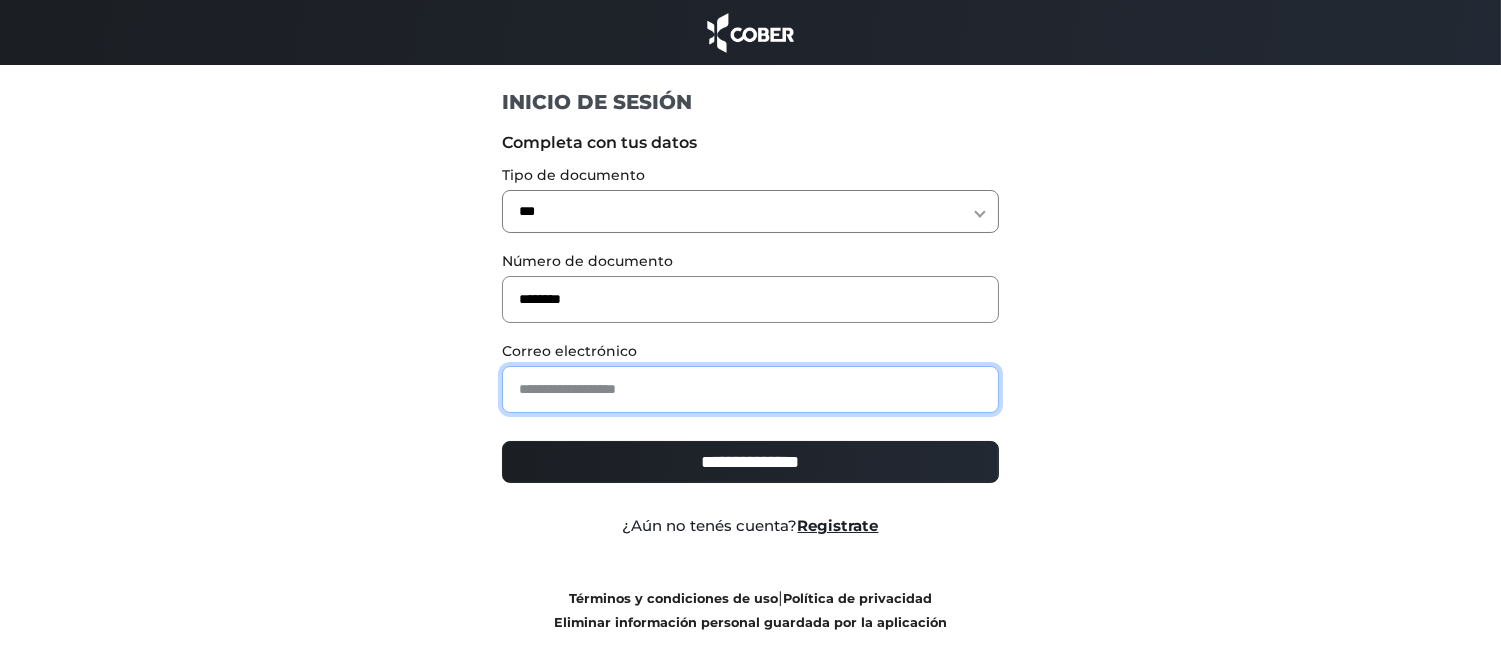 click at bounding box center [750, 389] 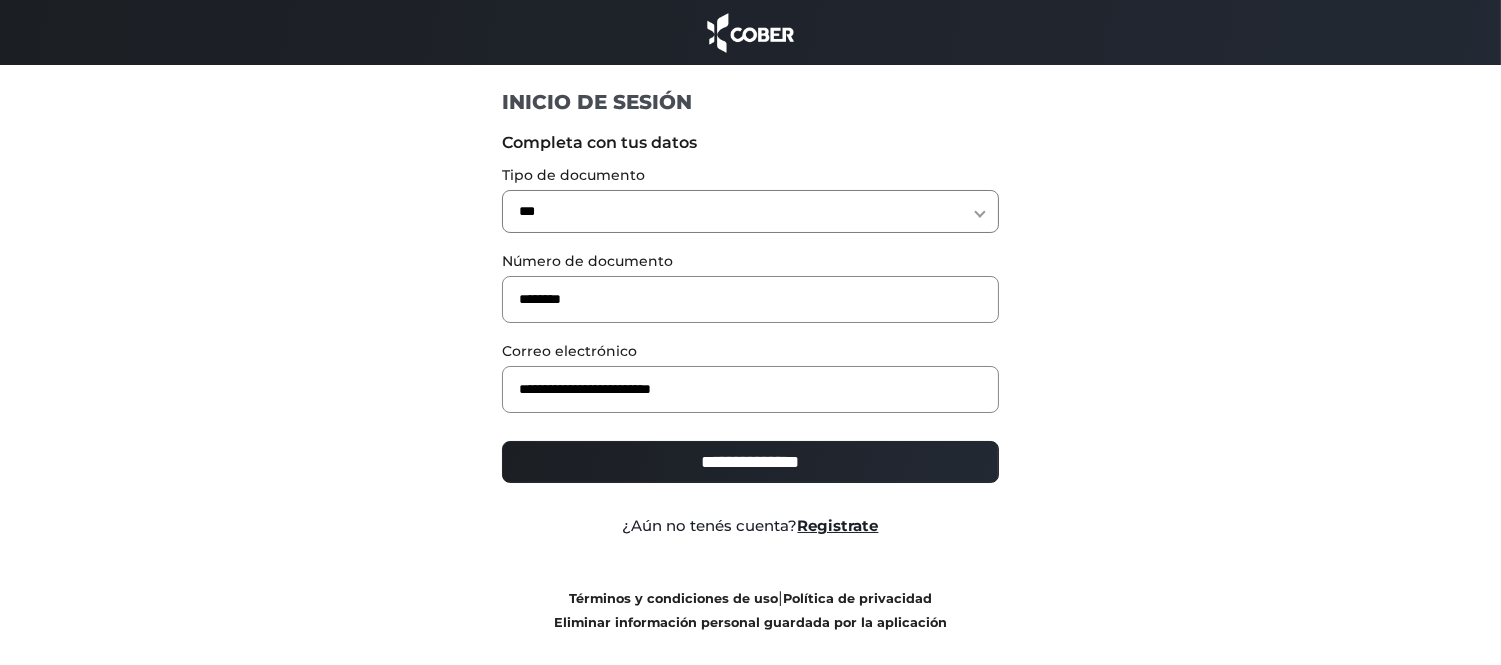 click on "**********" at bounding box center [750, 462] 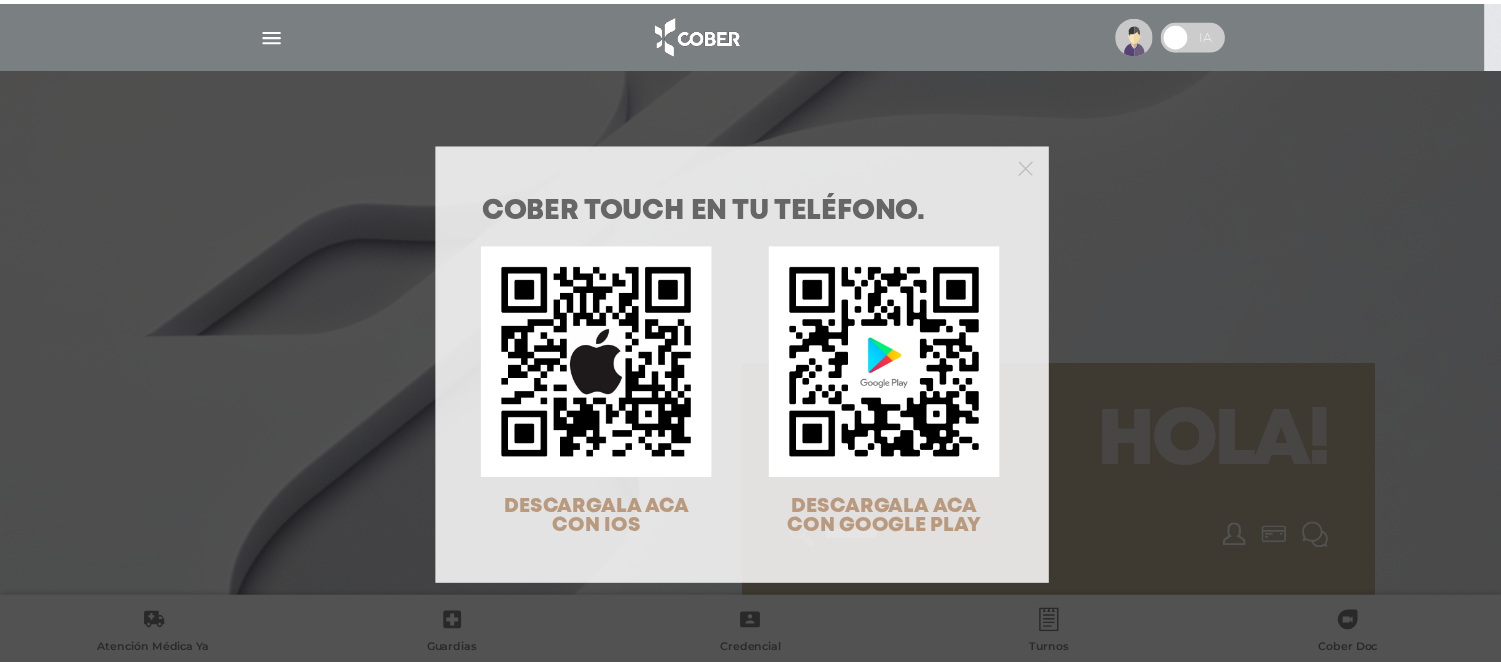 scroll, scrollTop: 0, scrollLeft: 0, axis: both 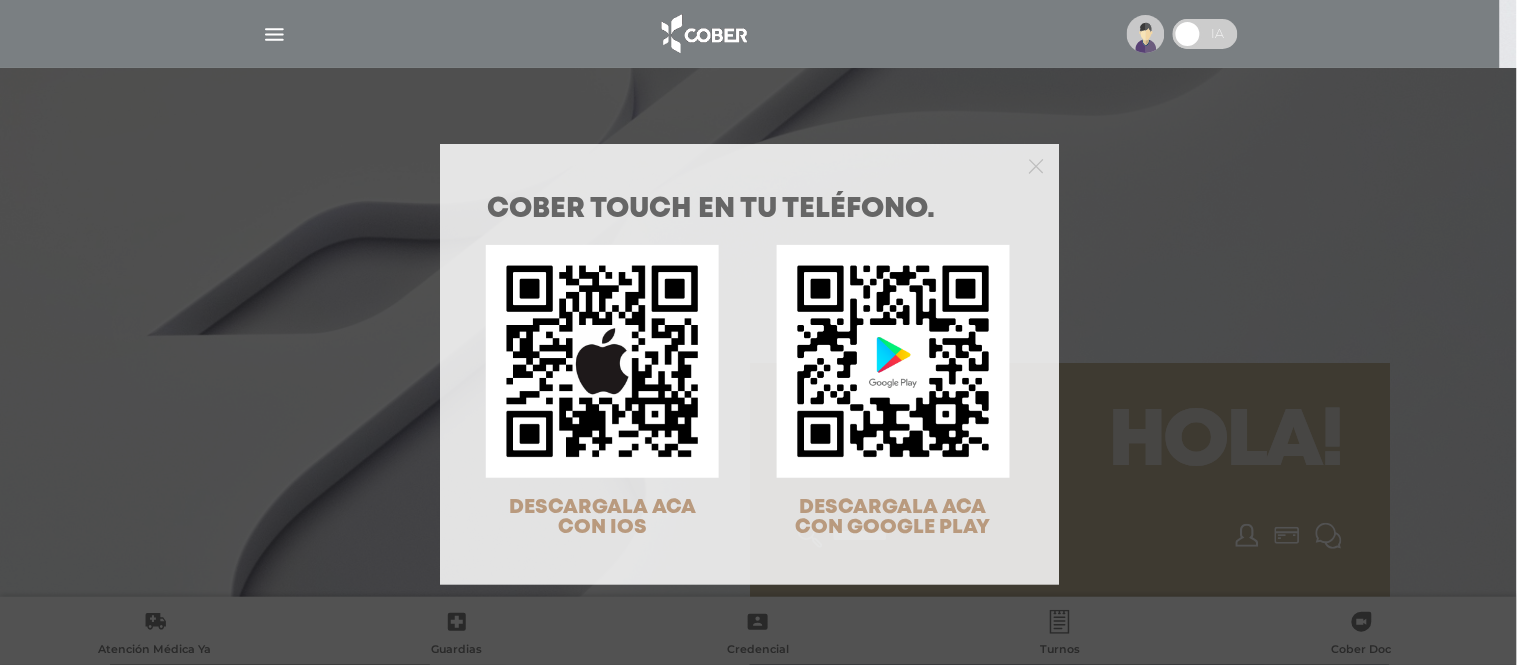 click at bounding box center [750, 164] 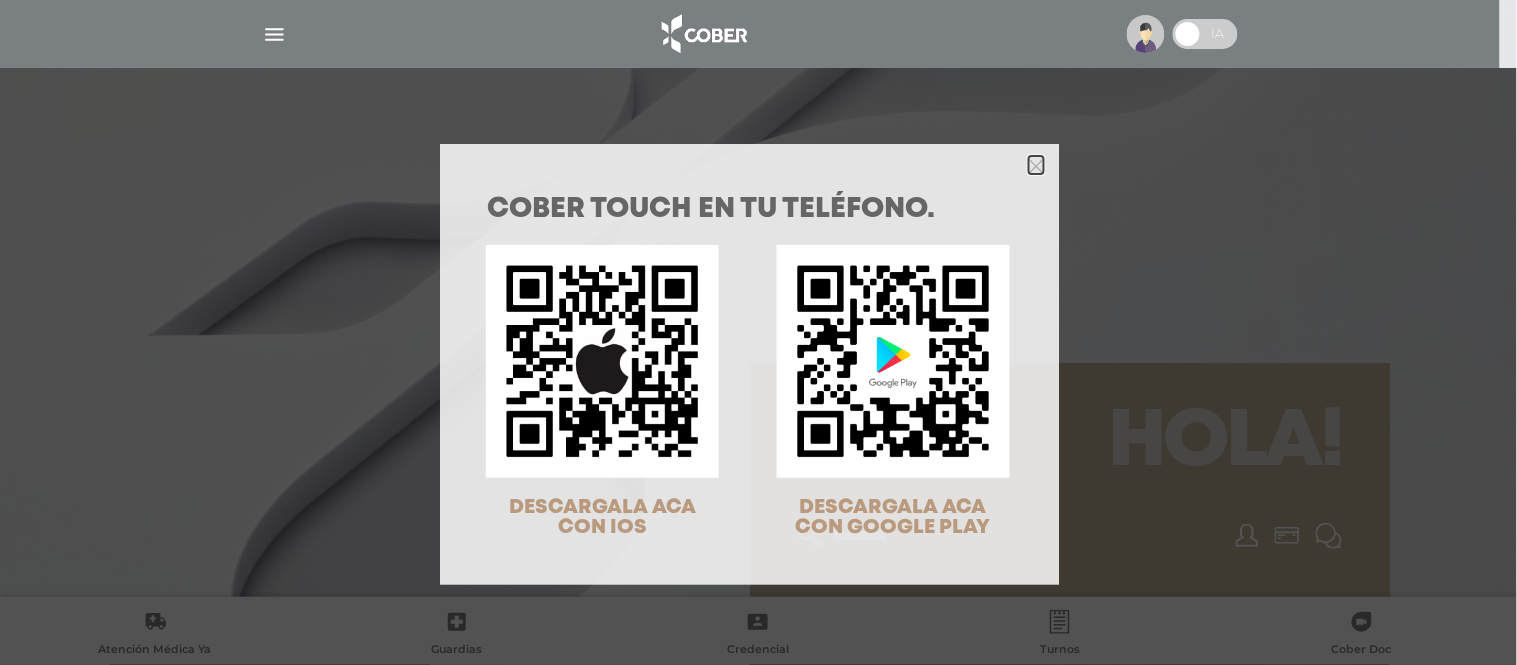 click at bounding box center (1036, 166) 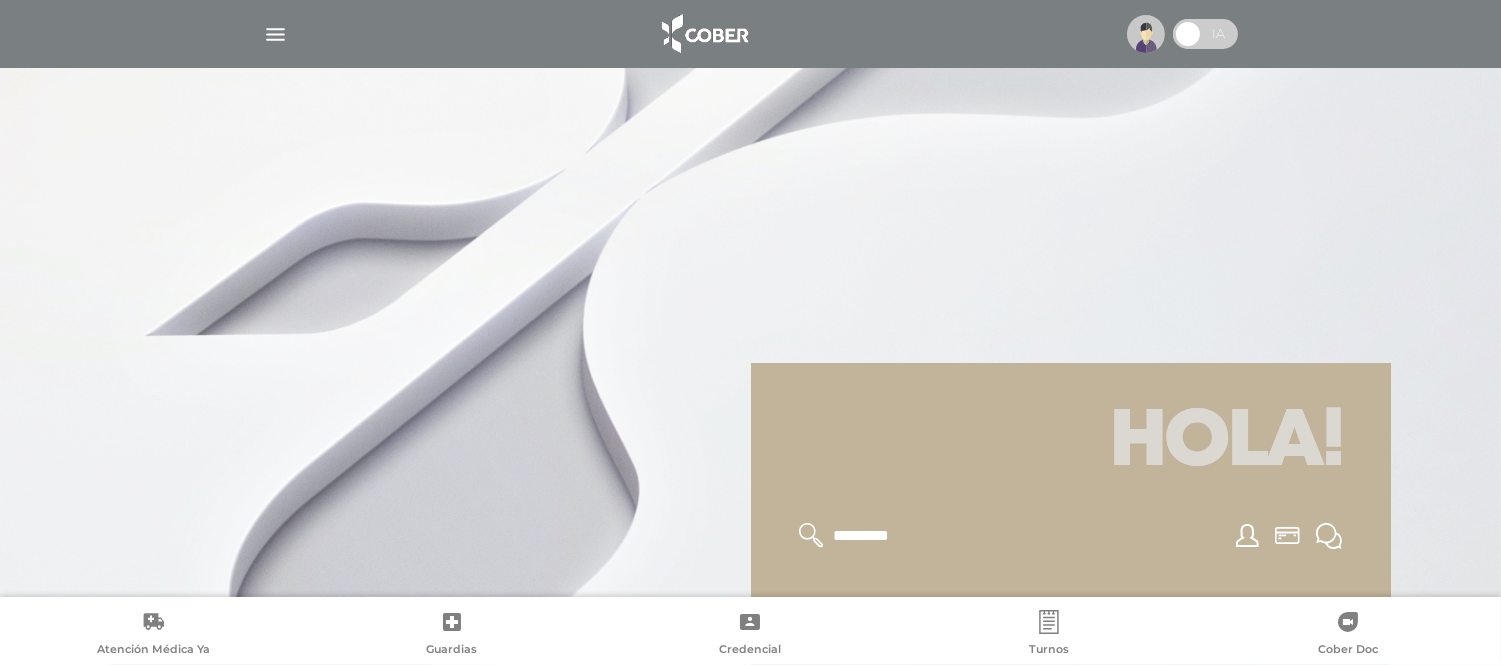 click at bounding box center (275, 34) 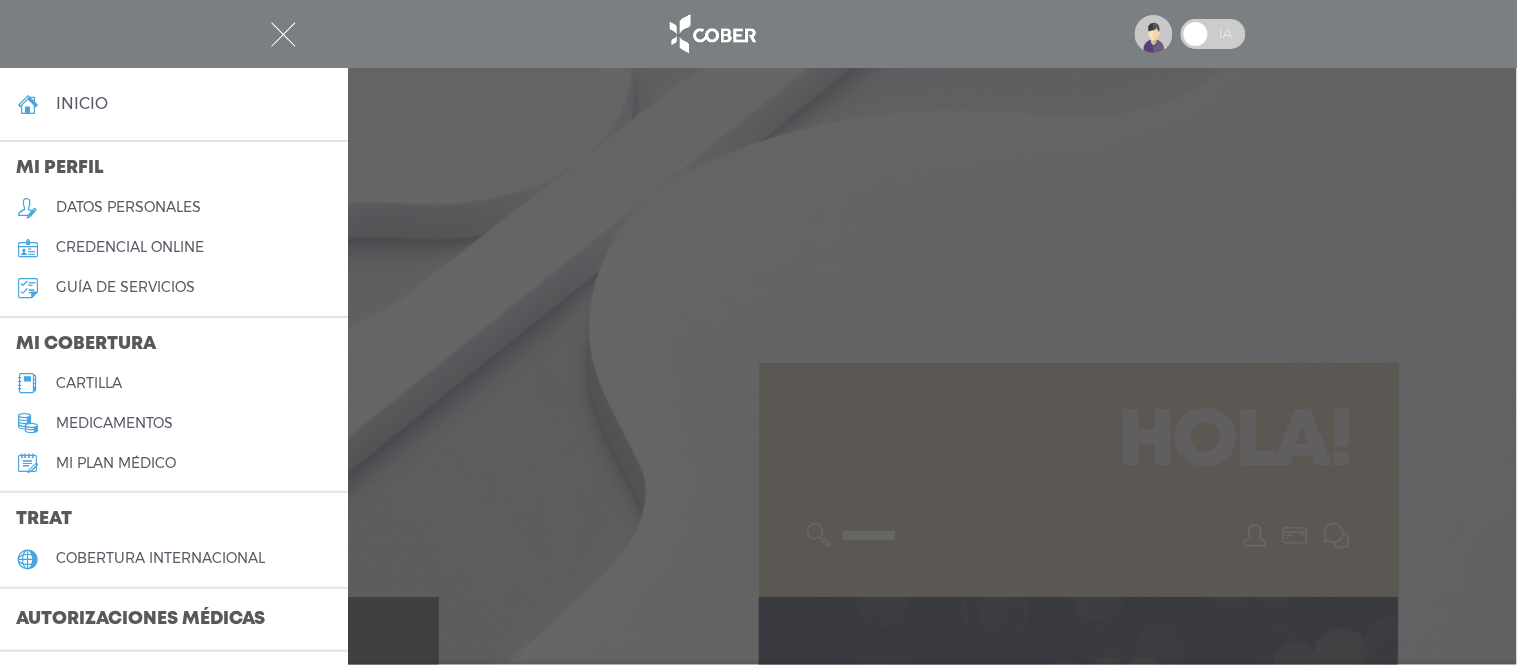 click on "medicamentos" at bounding box center (114, 423) 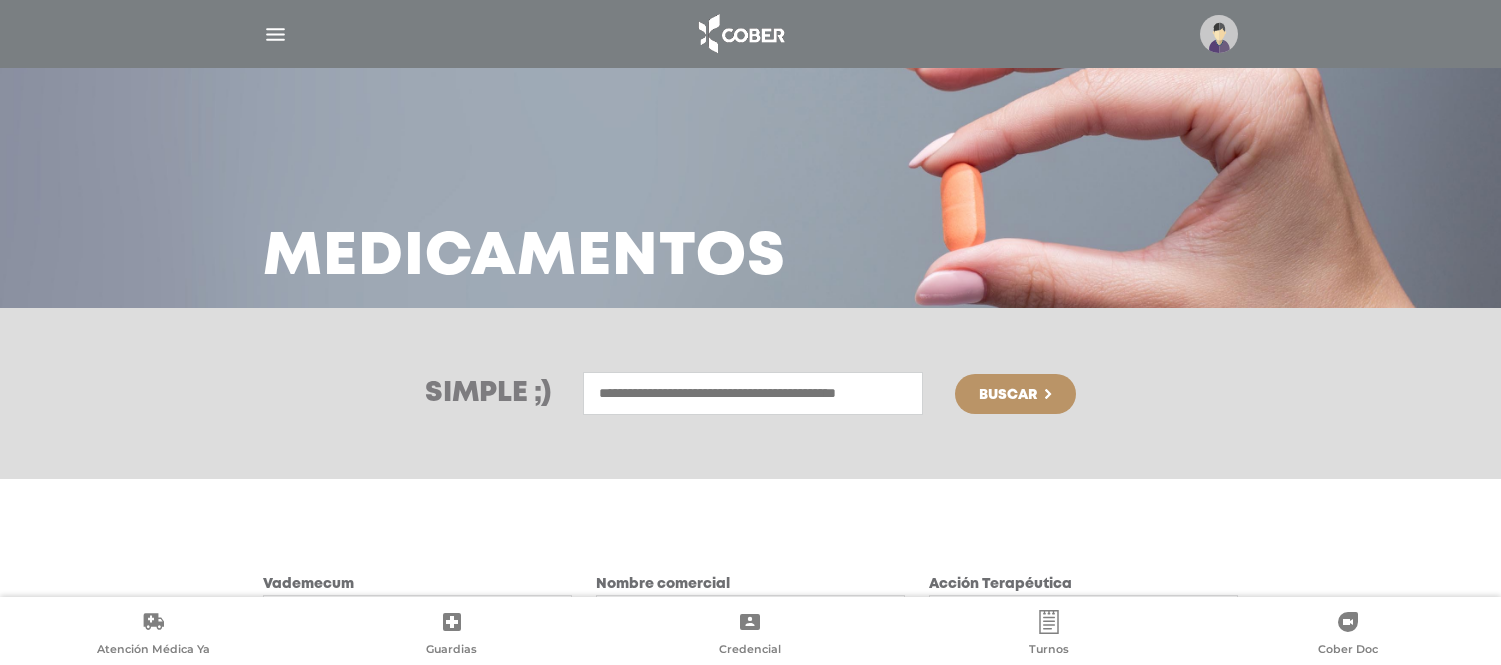 scroll, scrollTop: 0, scrollLeft: 0, axis: both 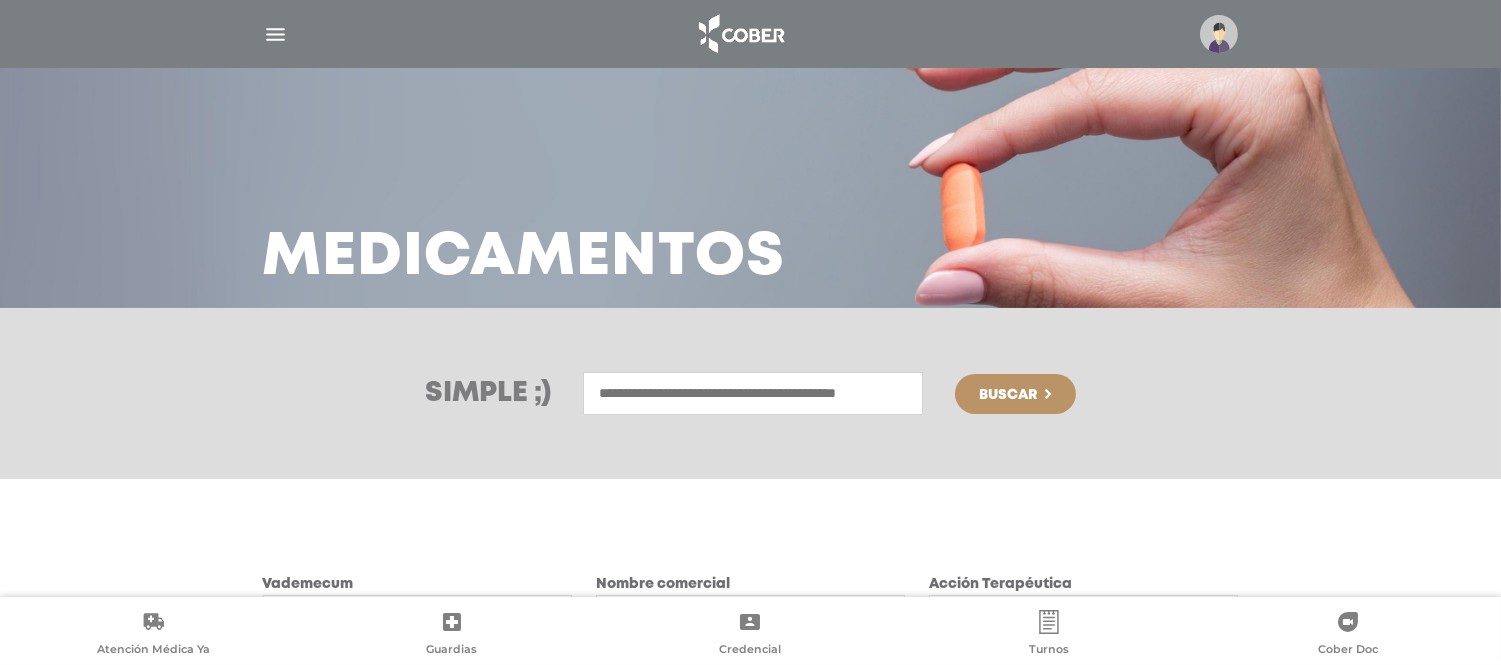click at bounding box center [753, 393] 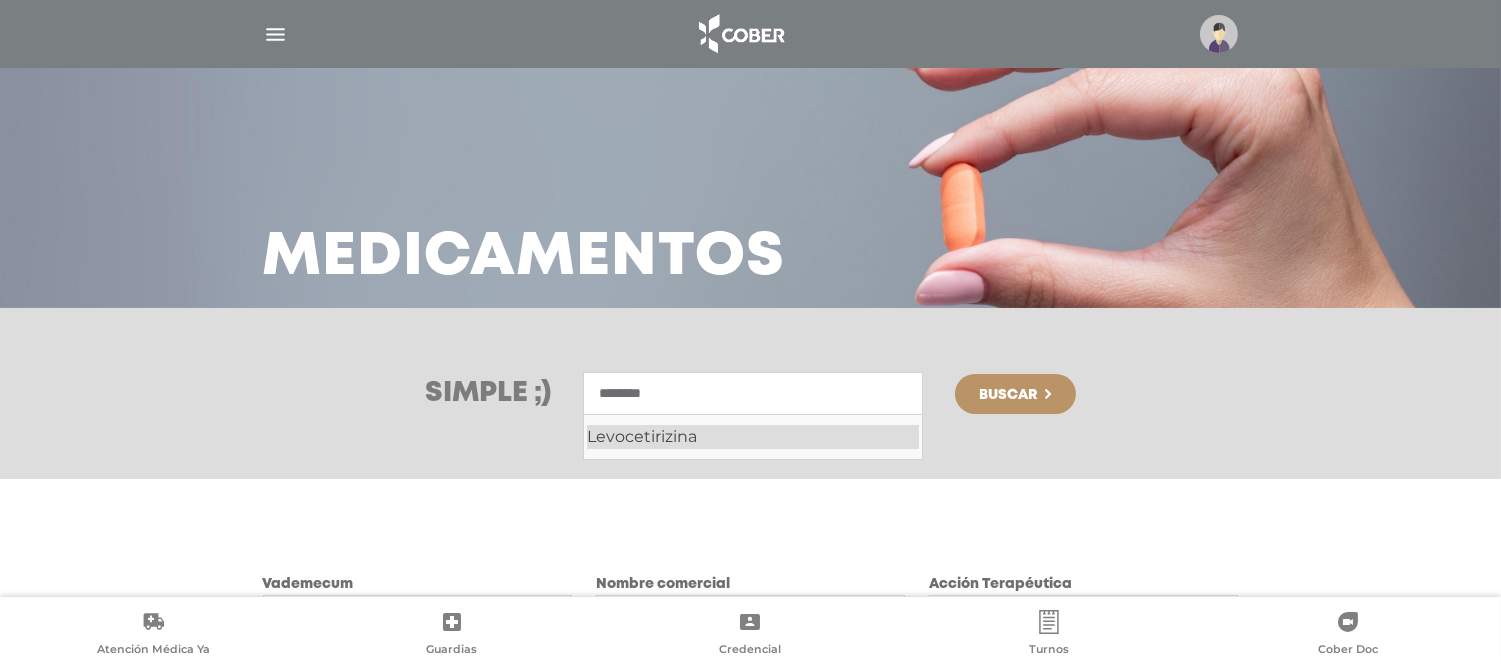 click on "Levocetirizina" at bounding box center [753, 437] 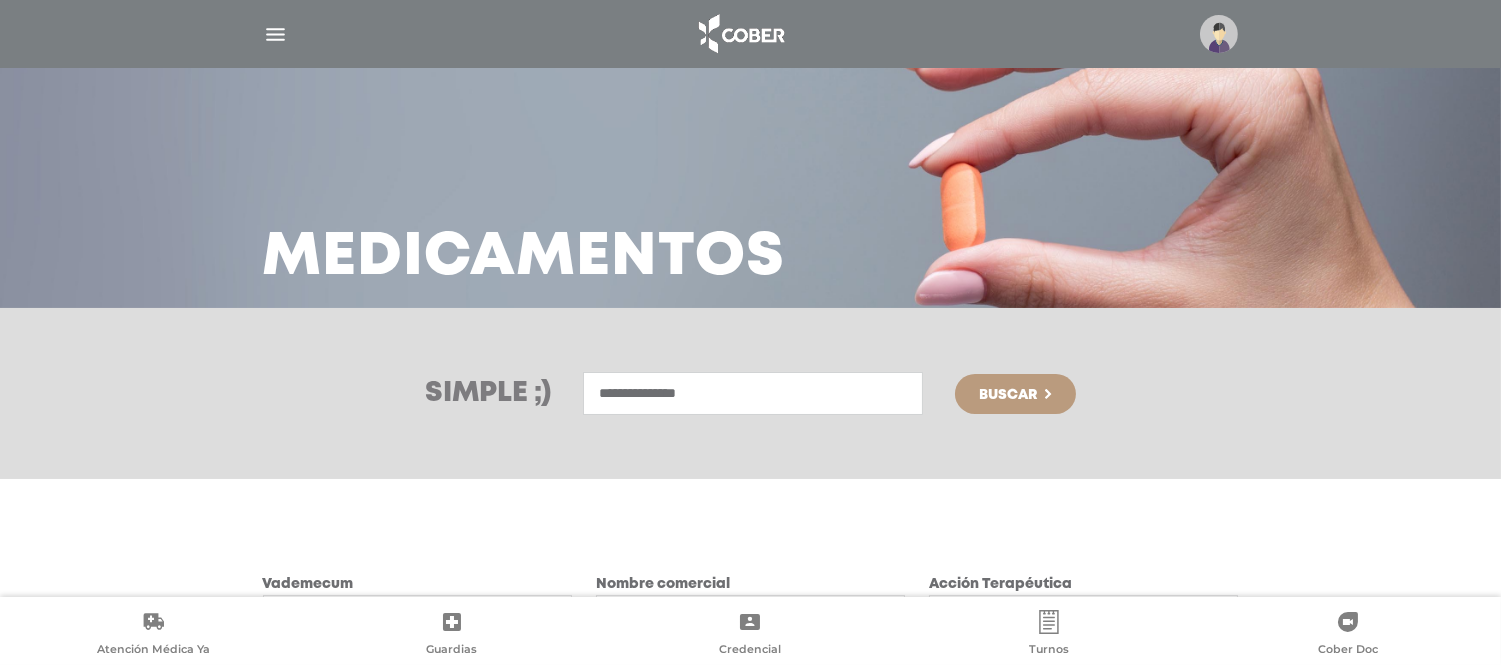 type on "**********" 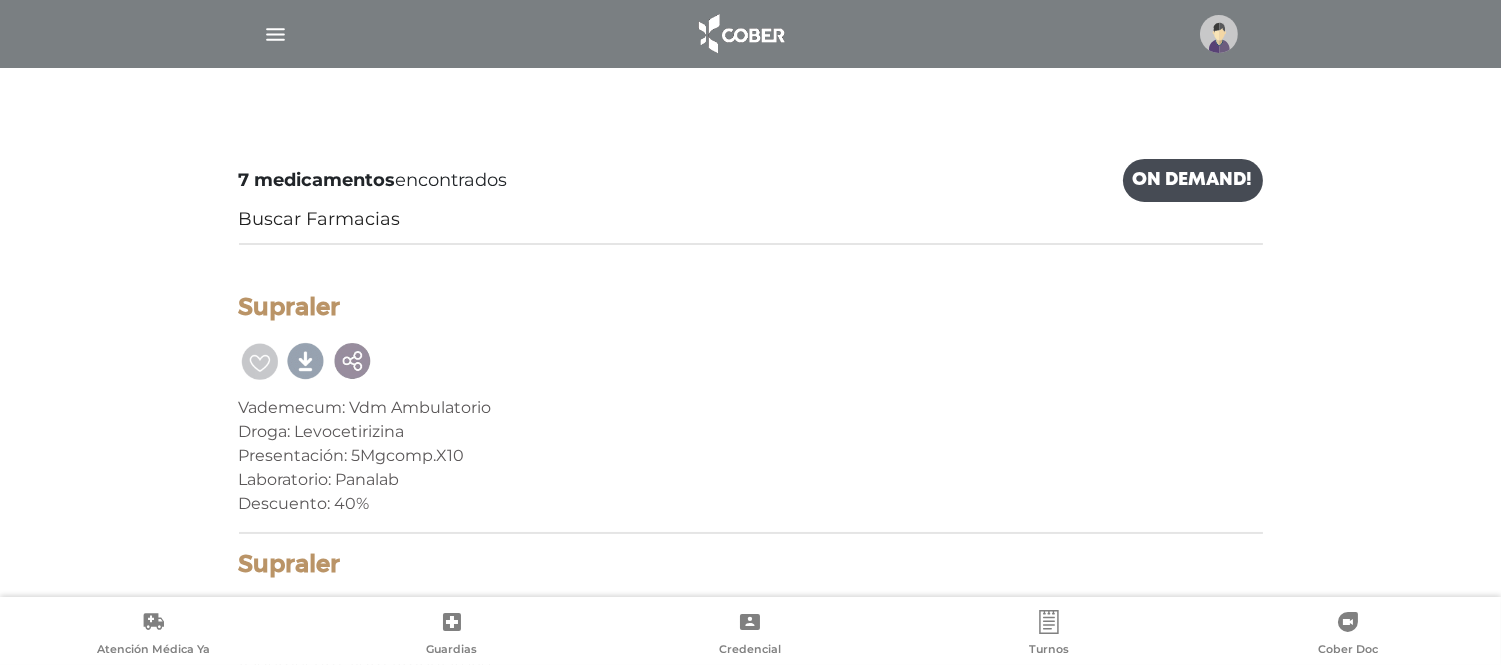 scroll, scrollTop: 151, scrollLeft: 0, axis: vertical 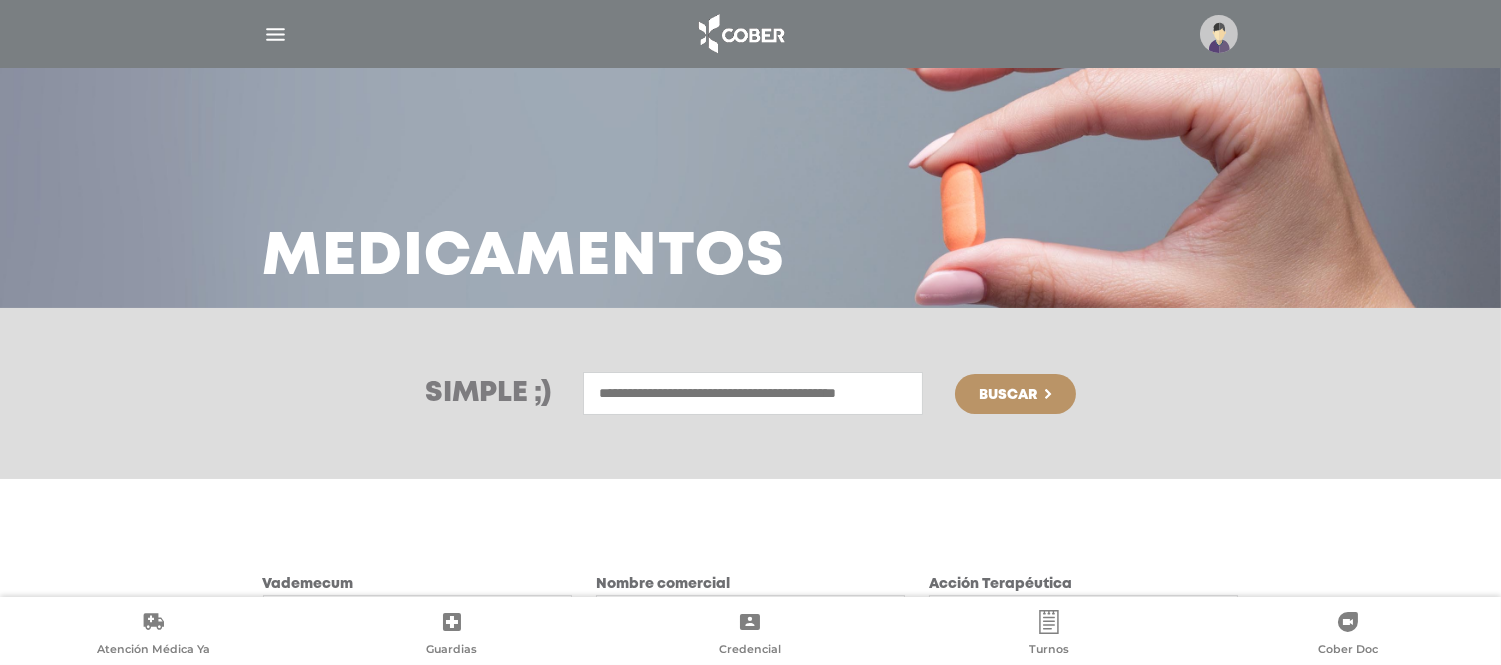 drag, startPoint x: 710, startPoint y: 391, endPoint x: 494, endPoint y: 373, distance: 216.7487 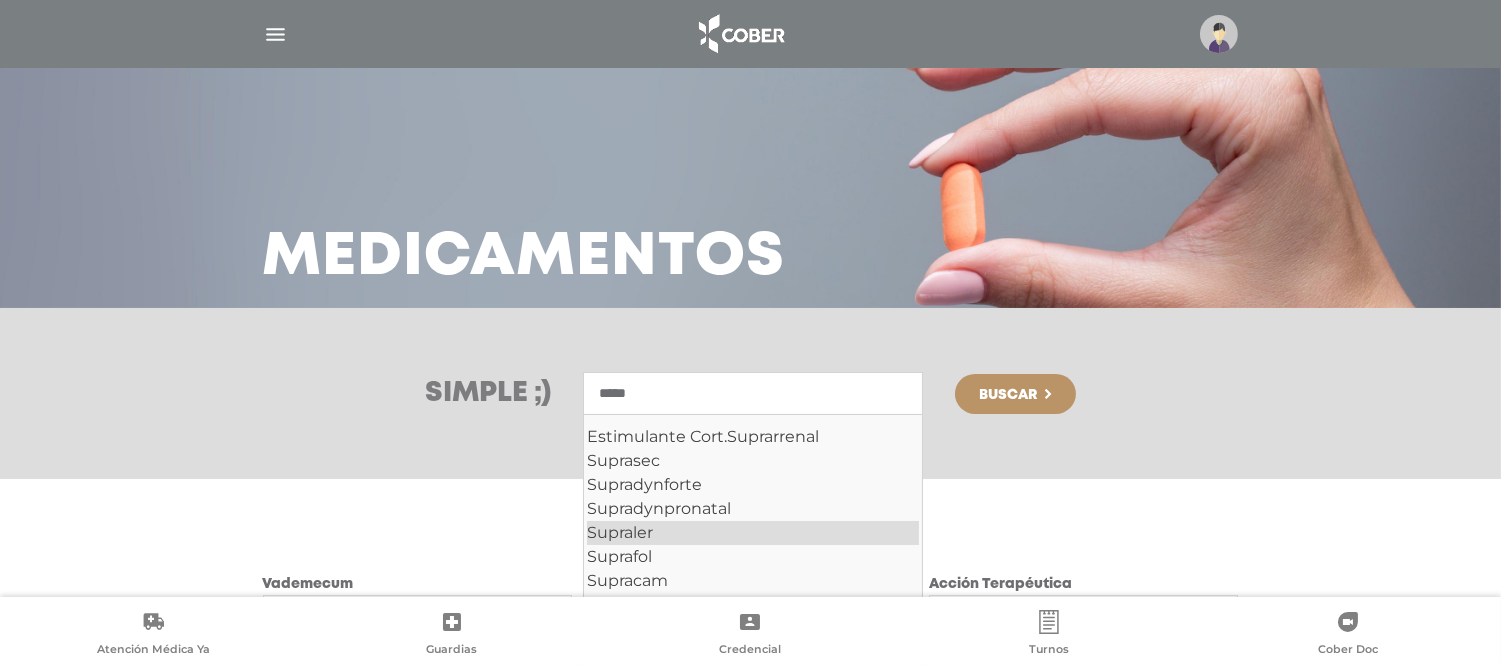 click on "Supraler" at bounding box center (753, 533) 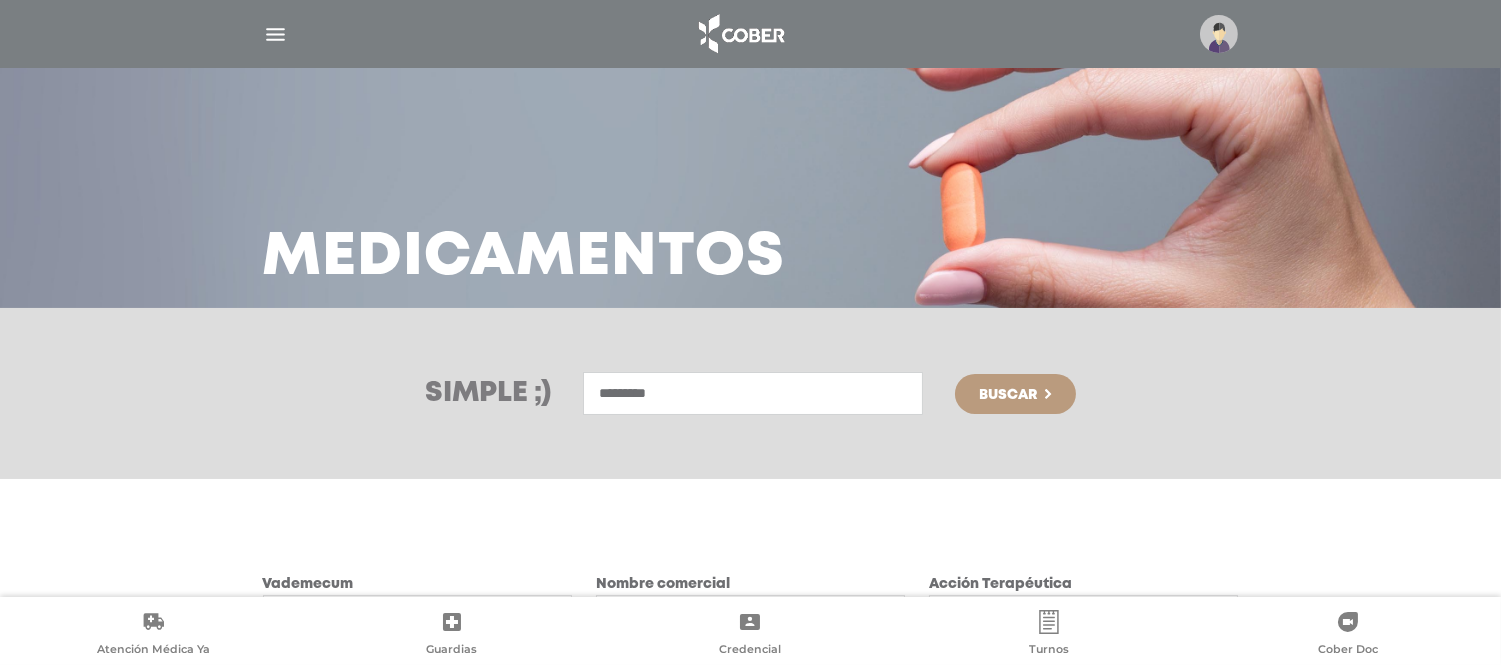 type on "********" 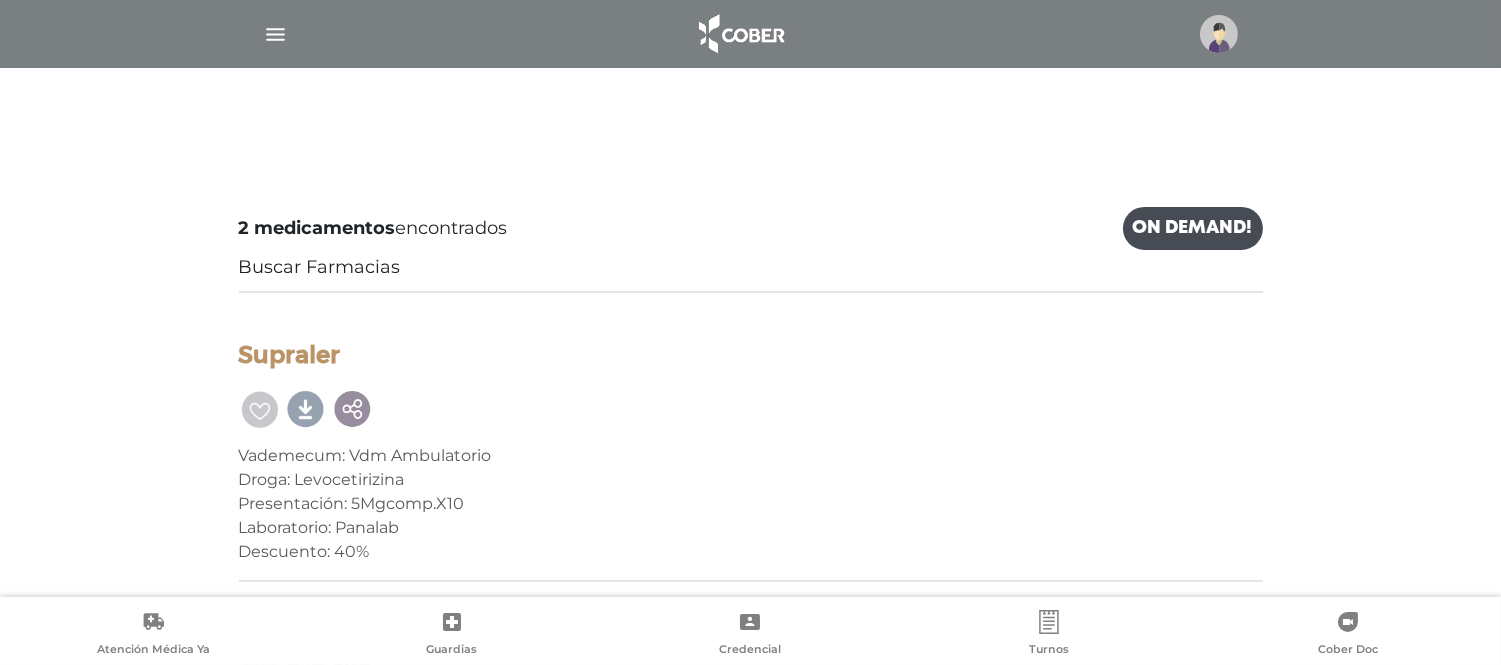 scroll, scrollTop: 111, scrollLeft: 0, axis: vertical 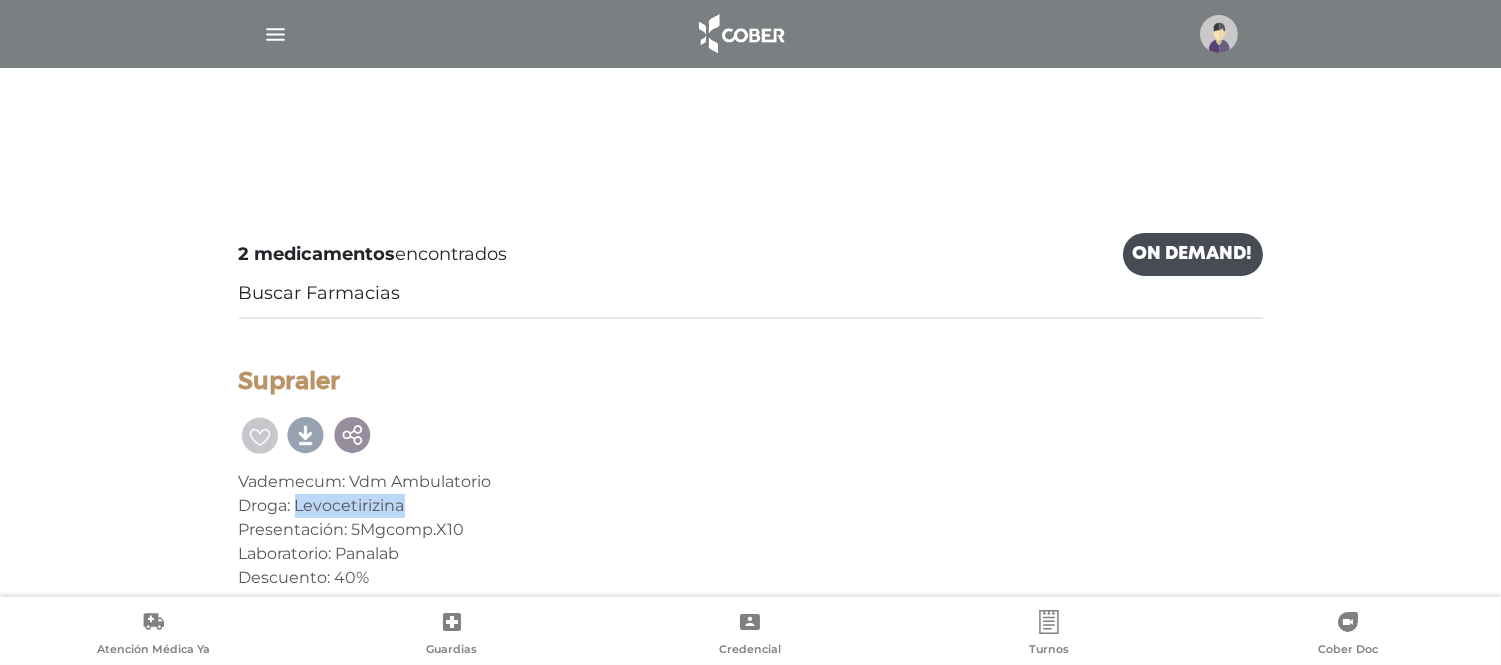 drag, startPoint x: 403, startPoint y: 502, endPoint x: 298, endPoint y: 498, distance: 105.076164 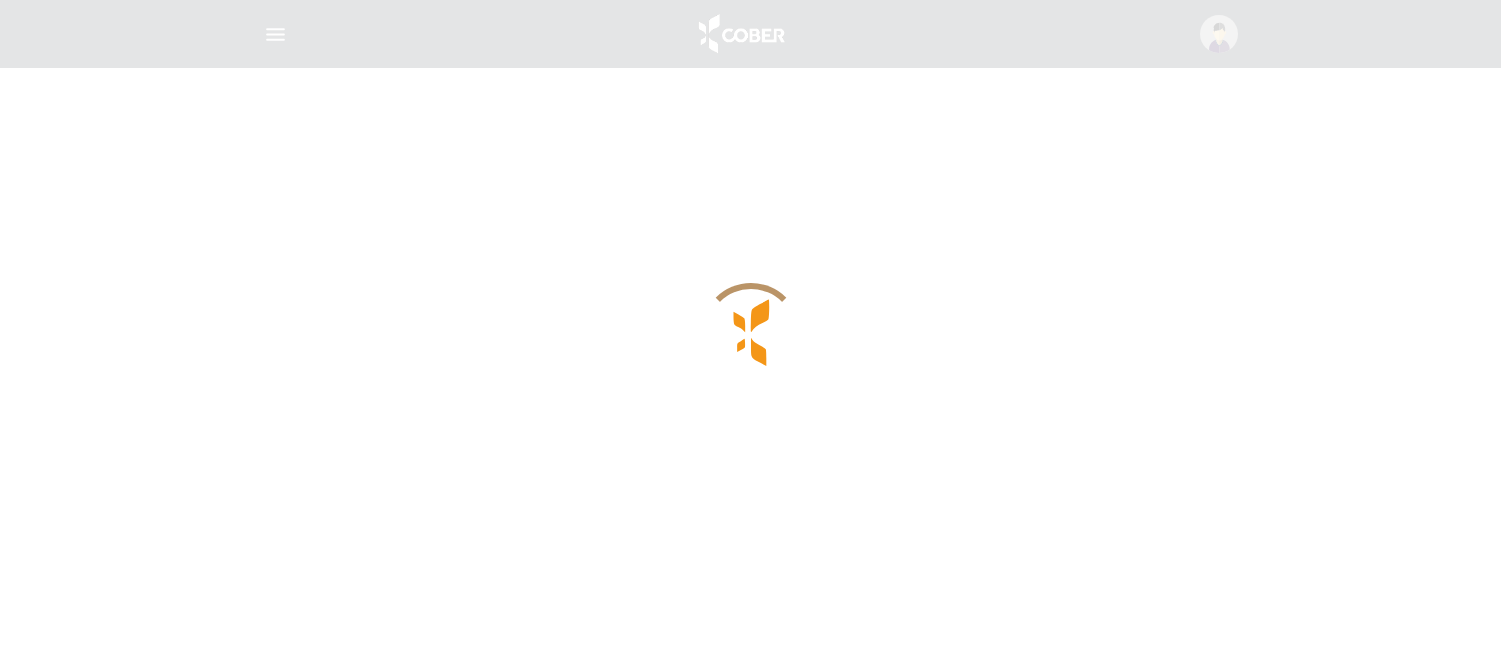 scroll, scrollTop: 0, scrollLeft: 0, axis: both 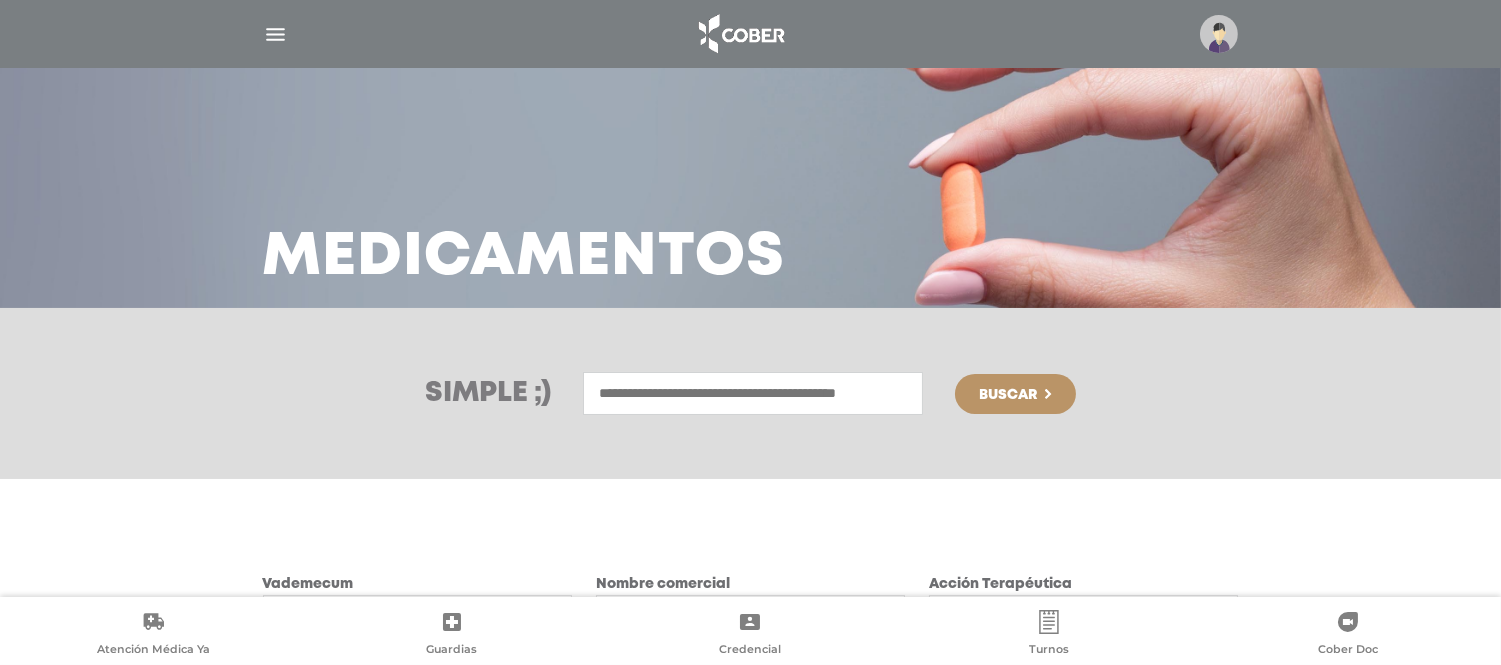drag, startPoint x: 662, startPoint y: 396, endPoint x: 452, endPoint y: 388, distance: 210.15233 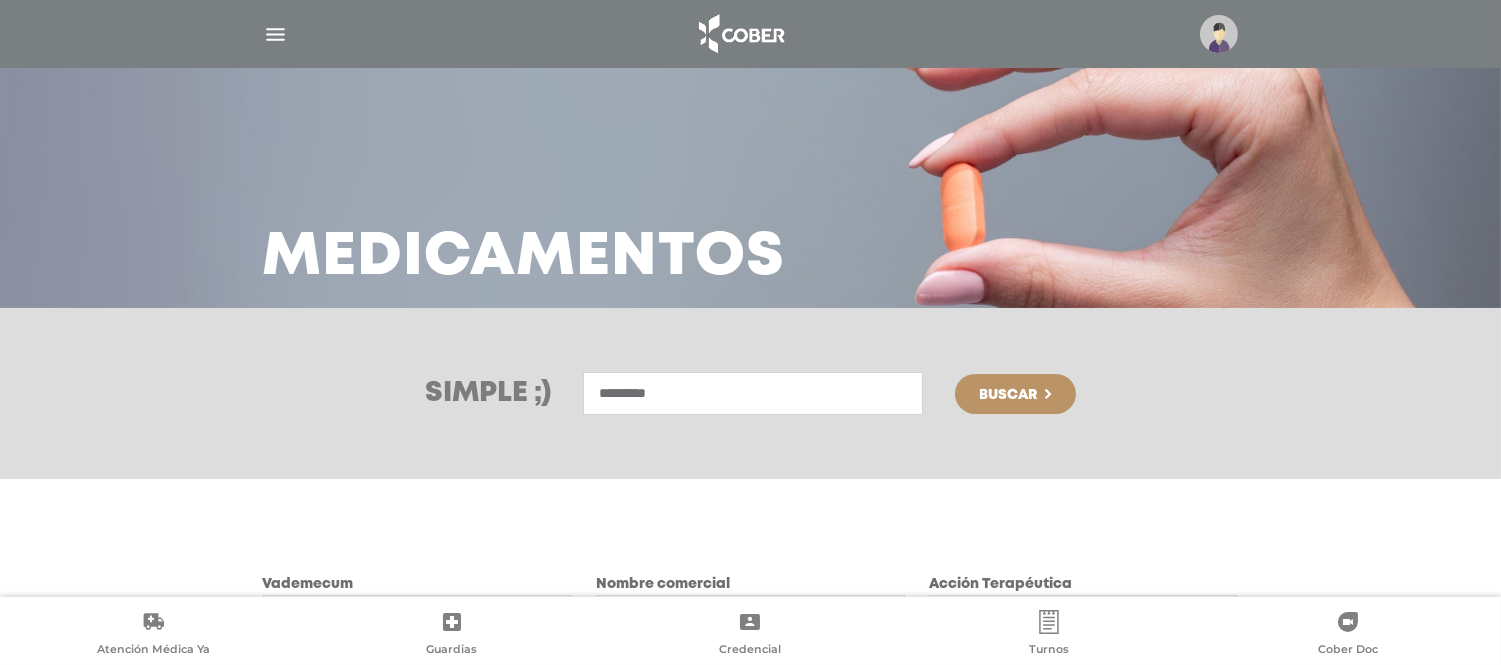 paste on "******" 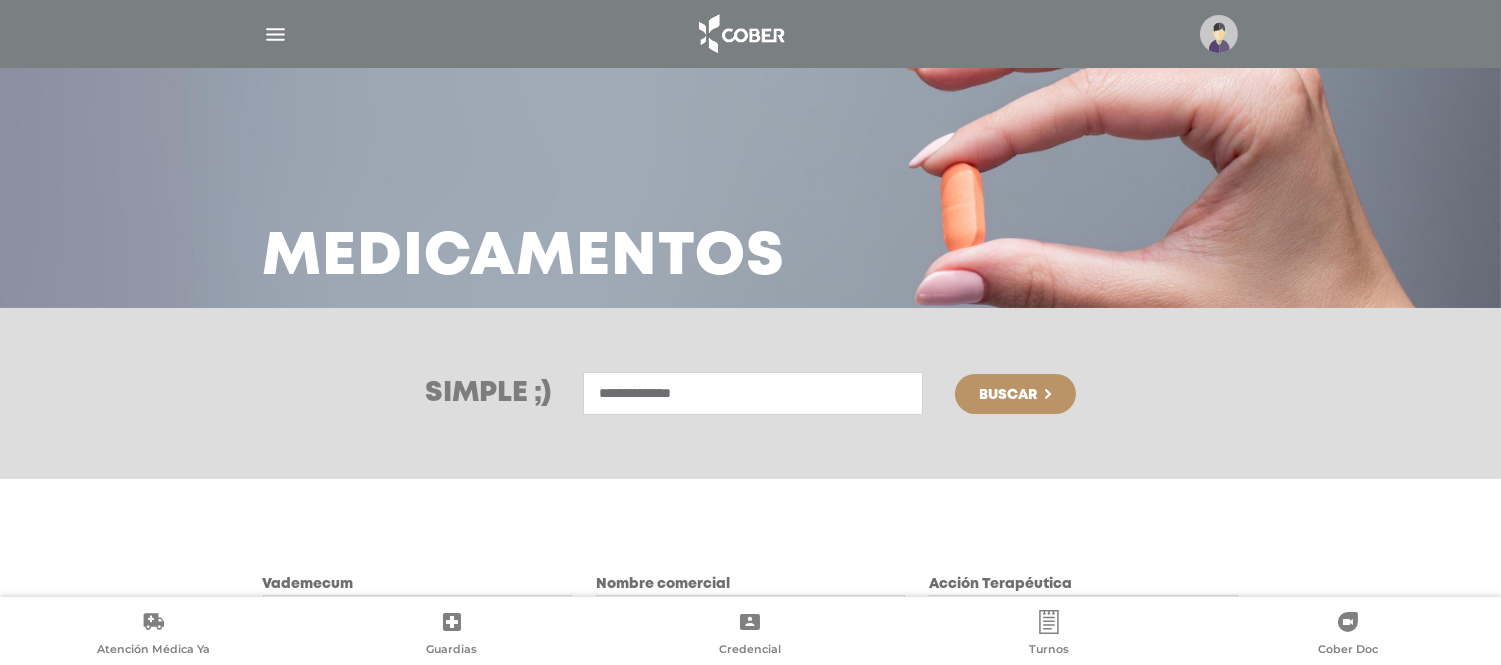 paste on "**********" 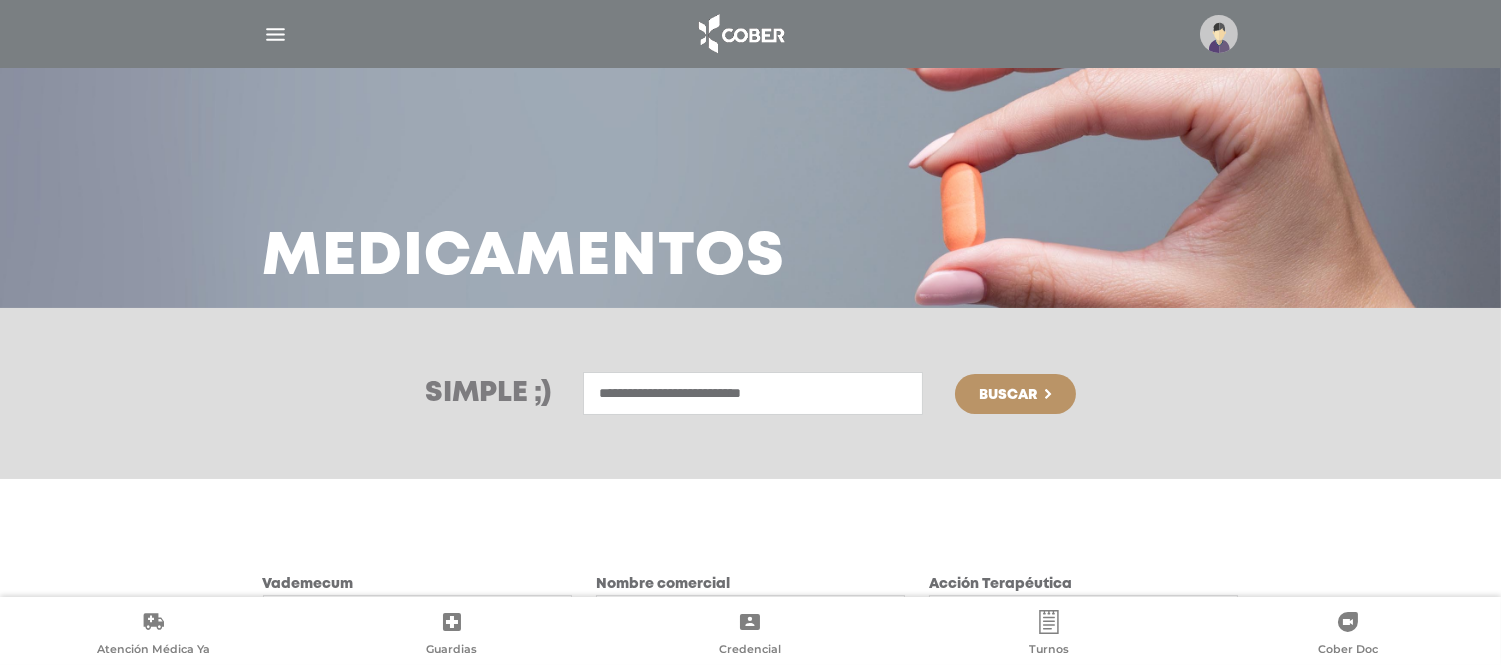 paste on "**********" 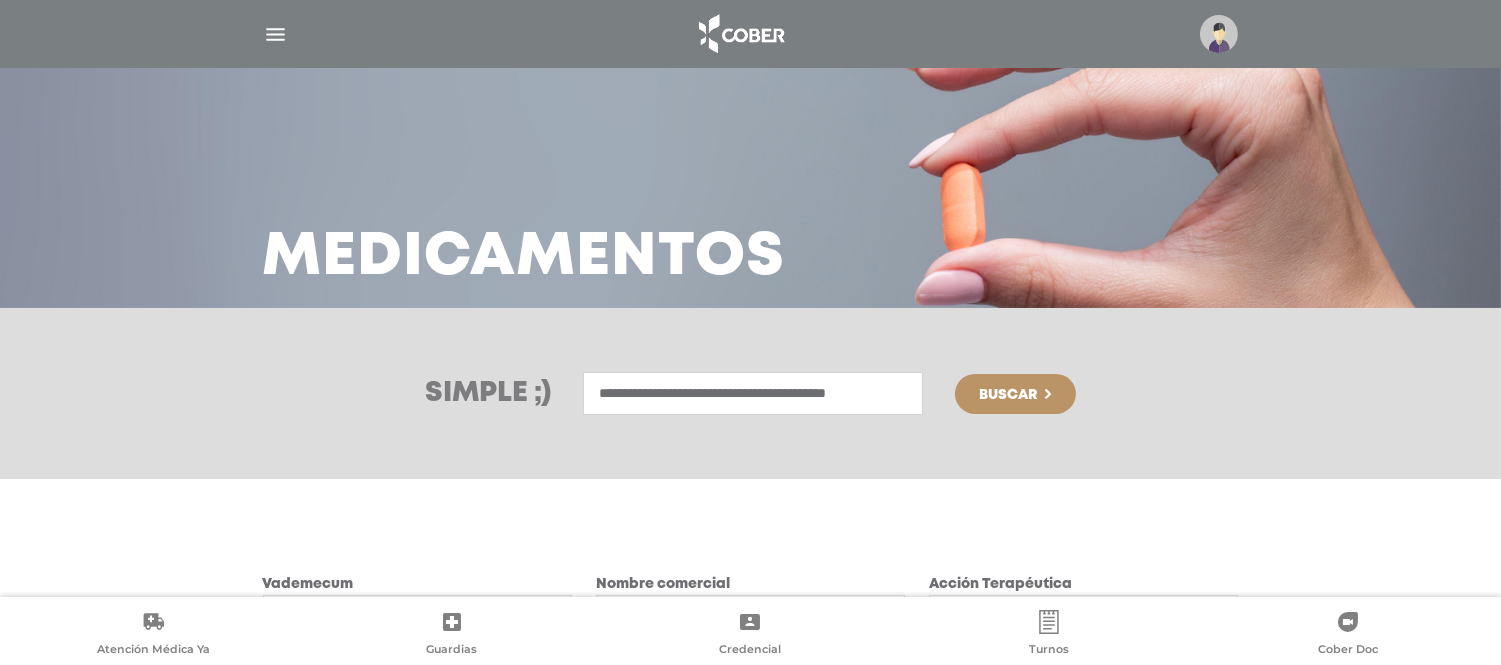scroll, scrollTop: 0, scrollLeft: 0, axis: both 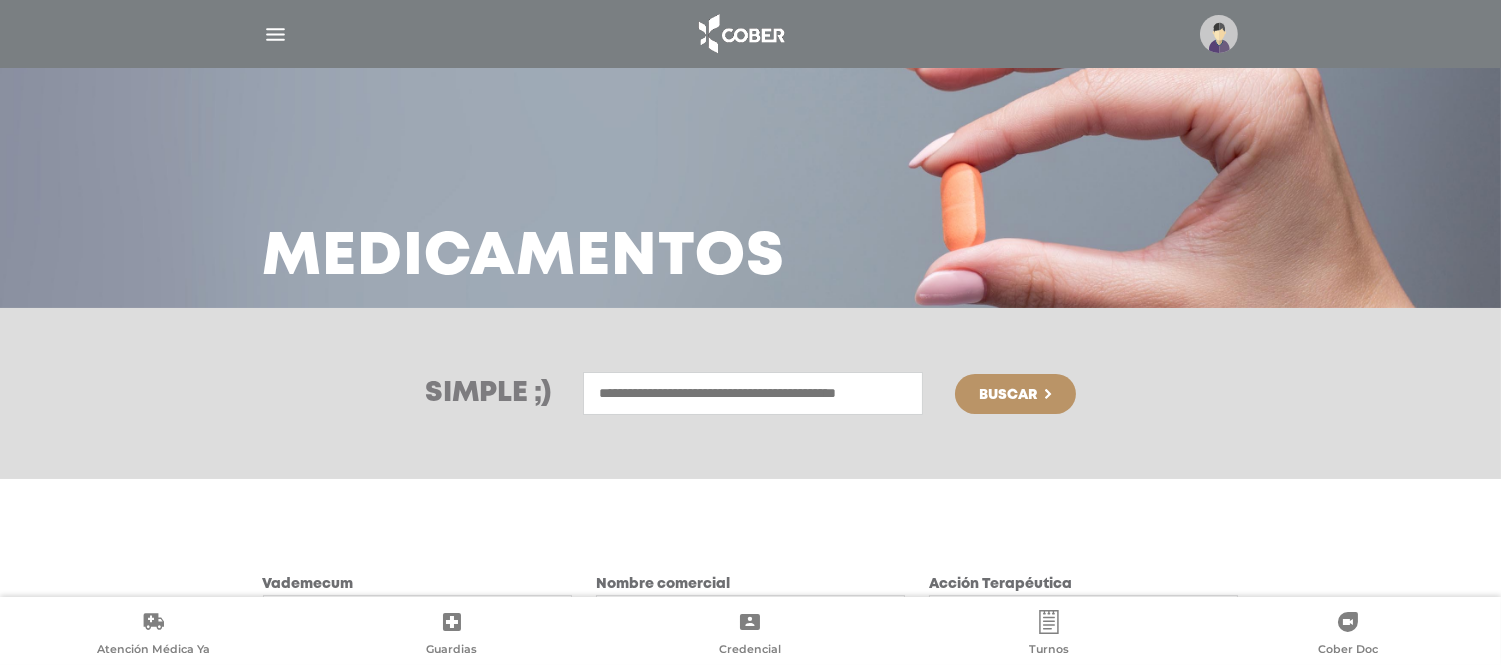 paste on "**********" 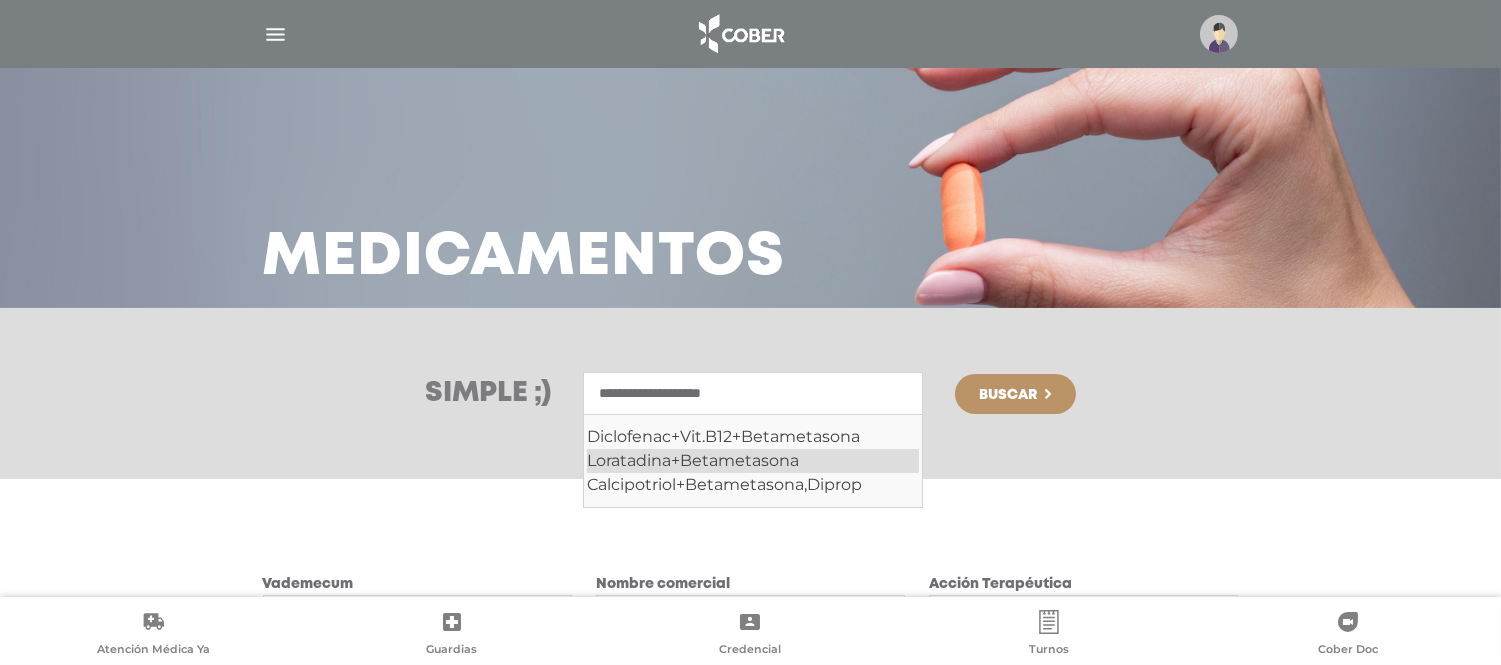 click on "Loratadina+Betametasona" at bounding box center [753, 461] 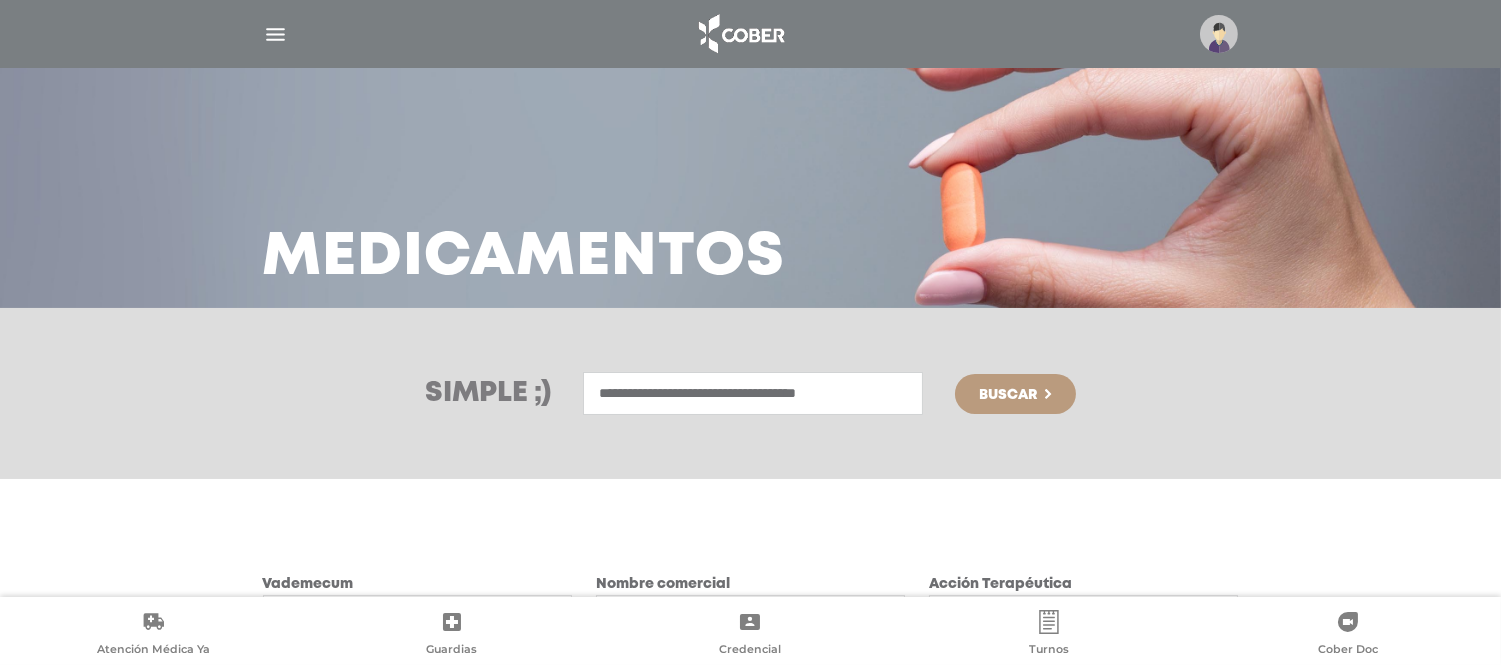 type on "**********" 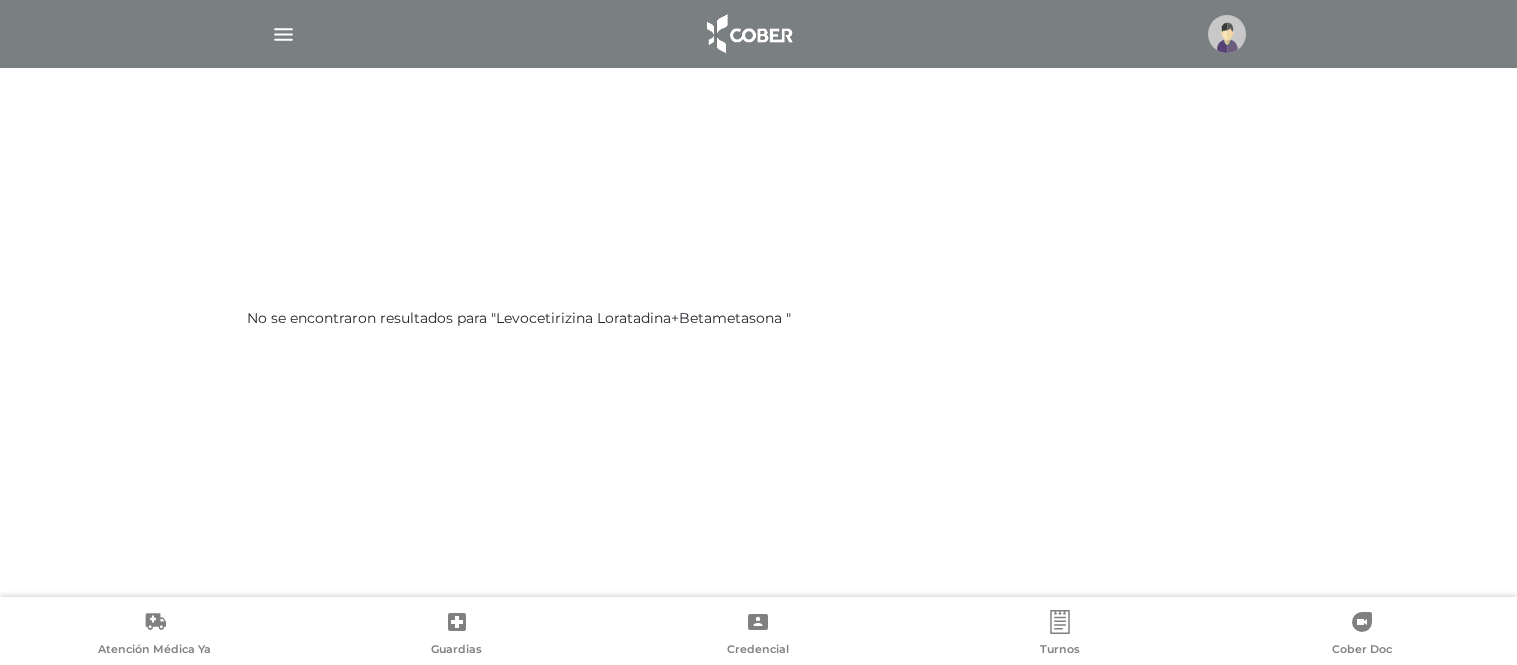 scroll, scrollTop: 0, scrollLeft: 0, axis: both 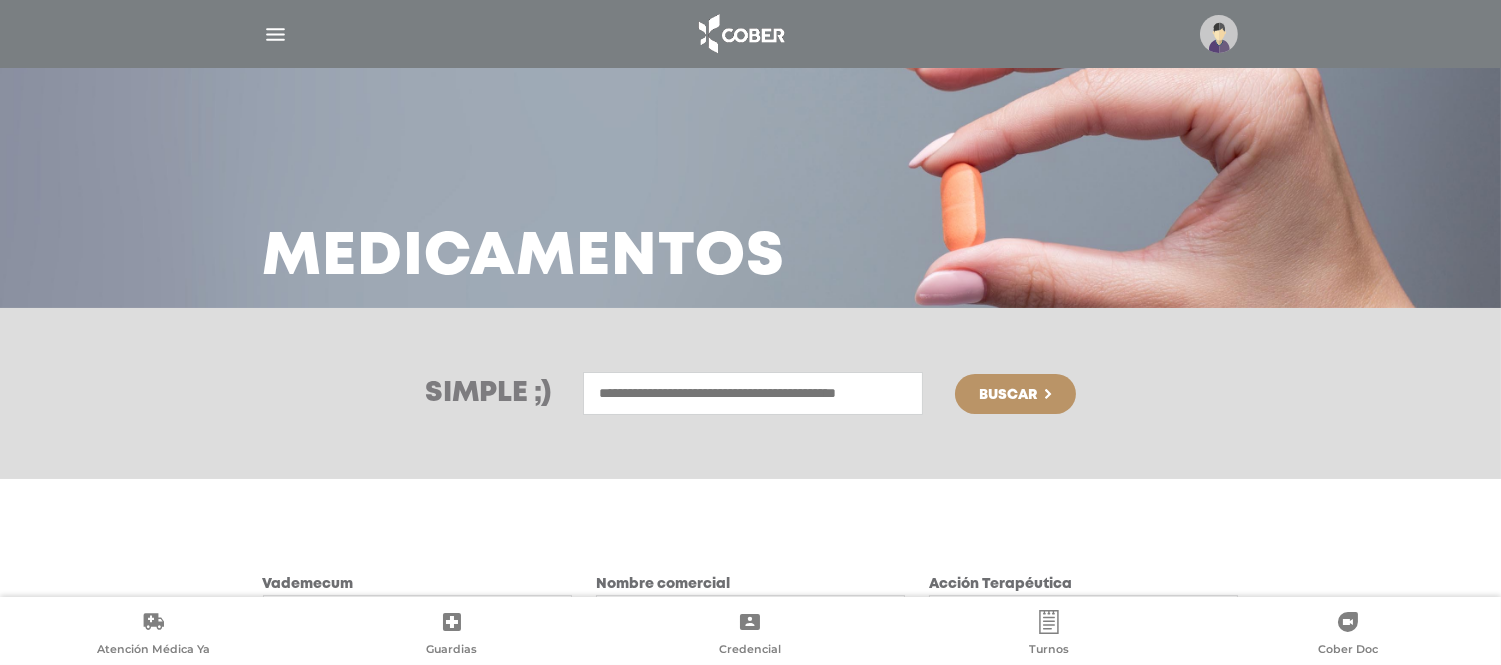 click at bounding box center (753, 393) 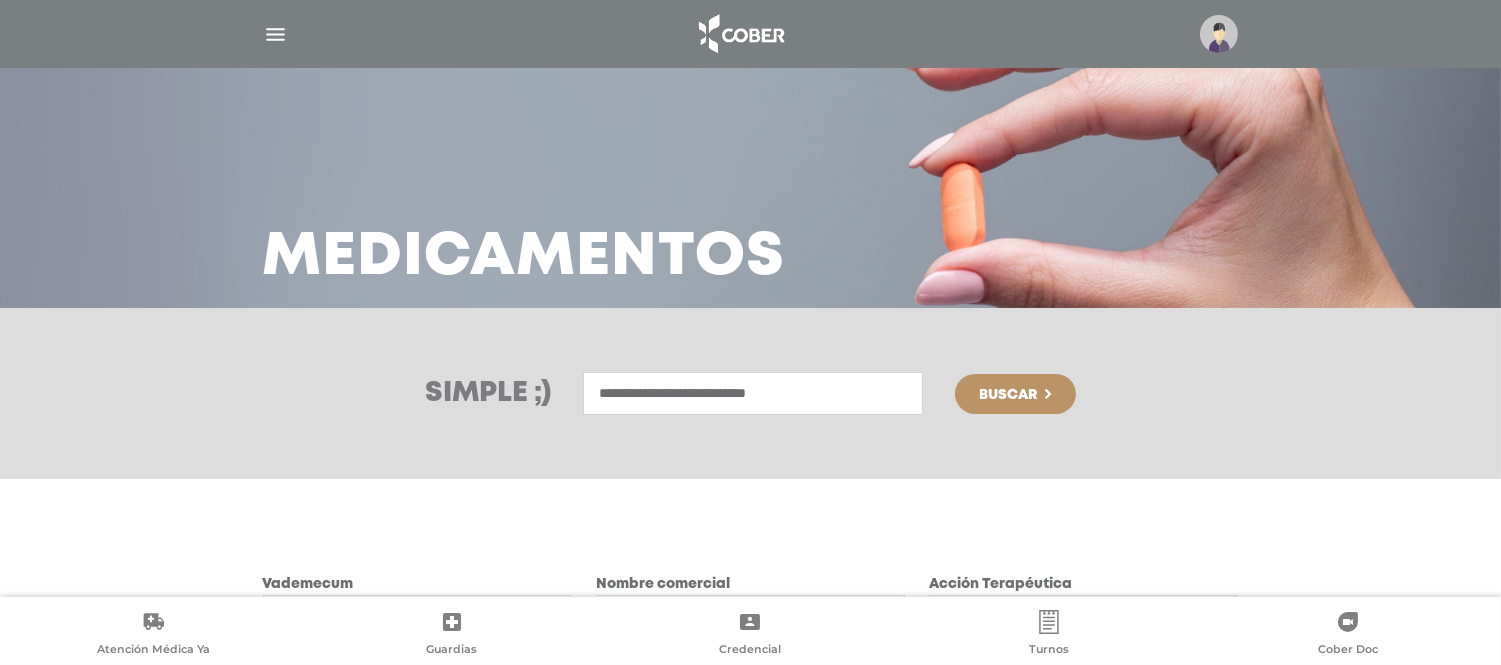 type on "**********" 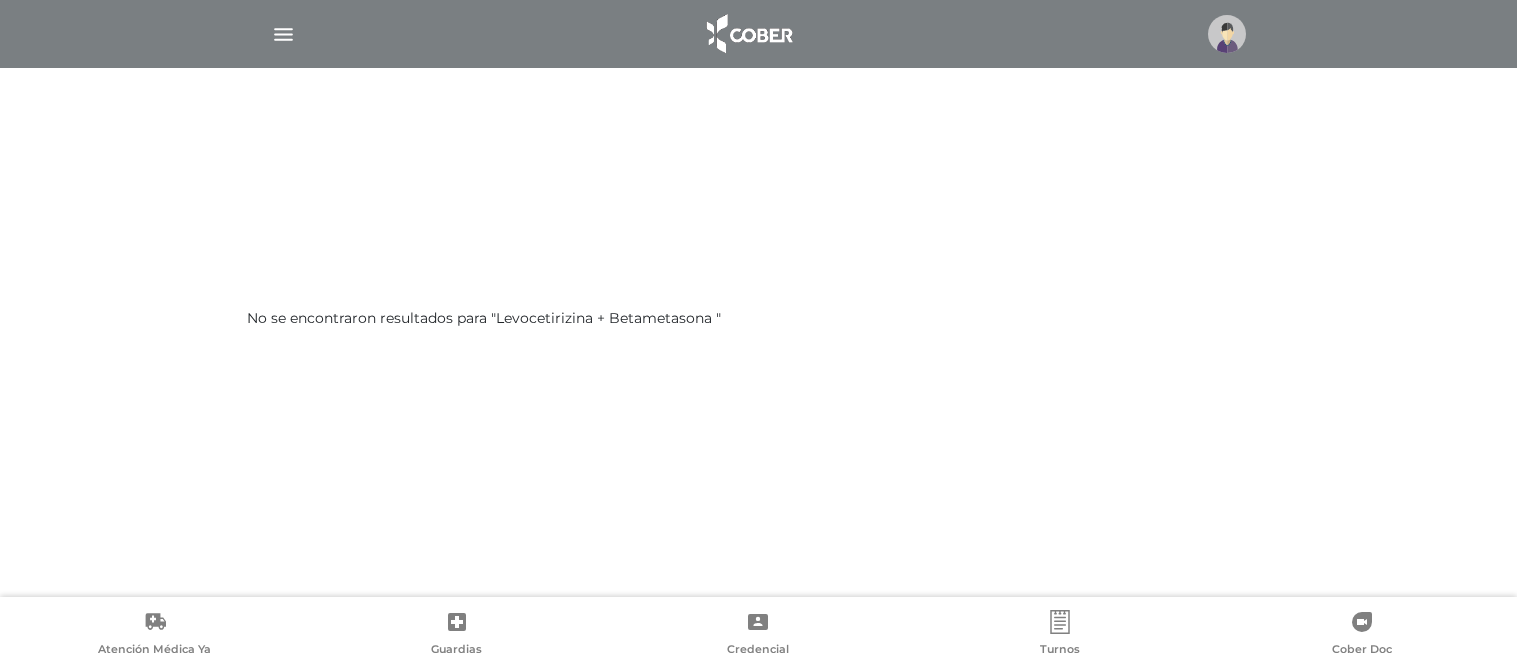 scroll, scrollTop: 0, scrollLeft: 0, axis: both 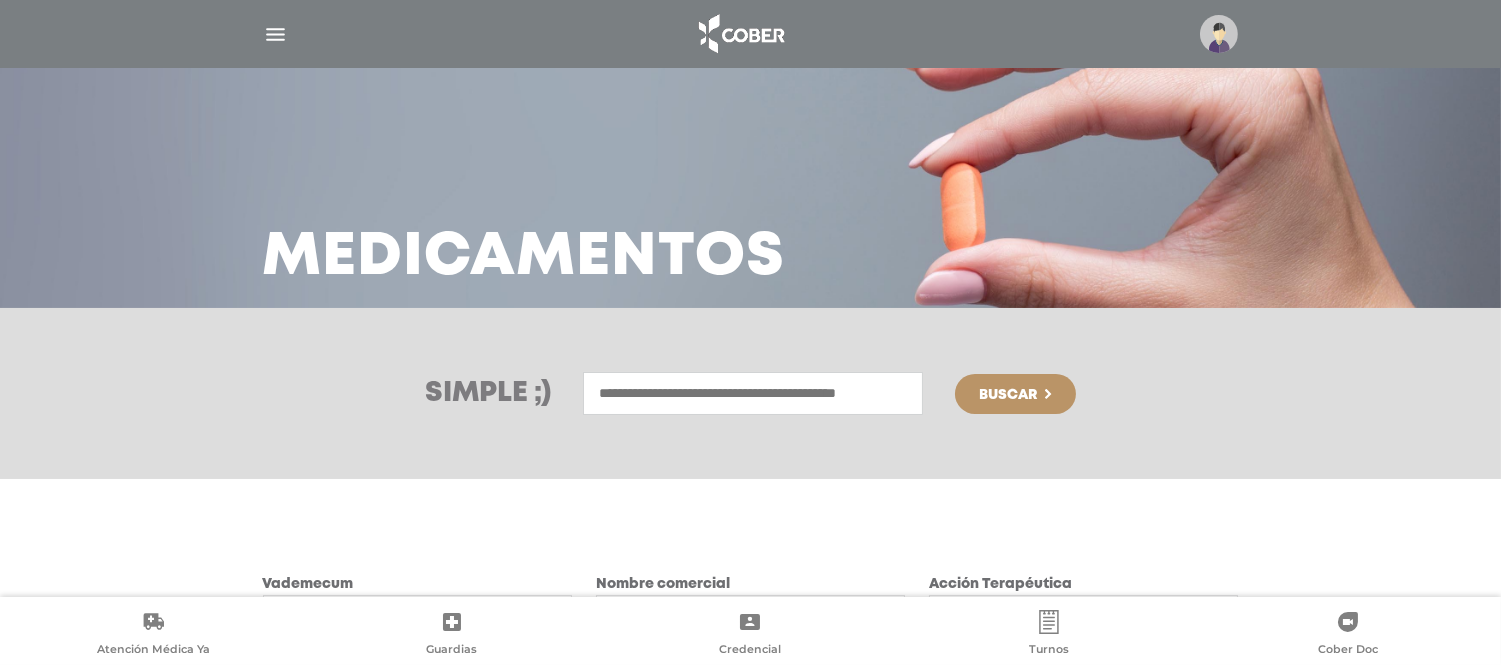 click on "Medicamentos" at bounding box center [750, 154] 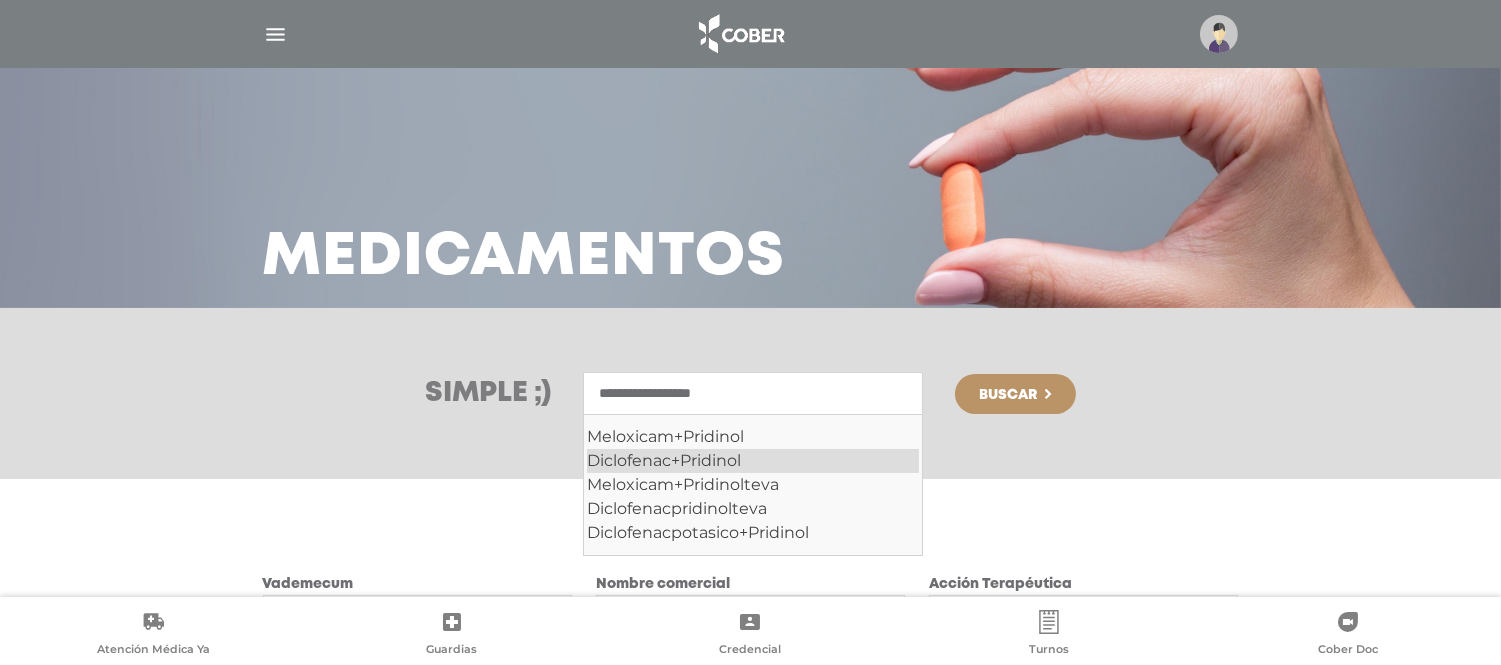 click on "Diclofenac+Pridinol" at bounding box center [753, 461] 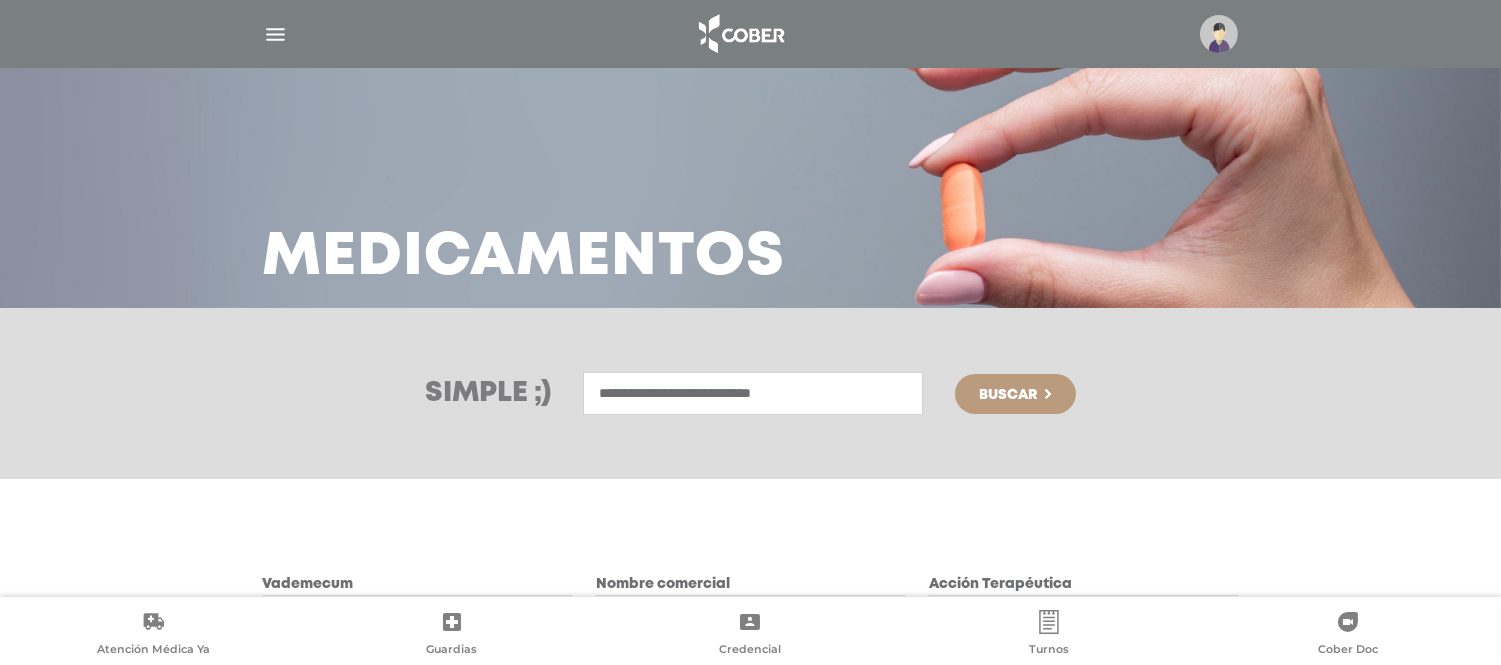 type on "**********" 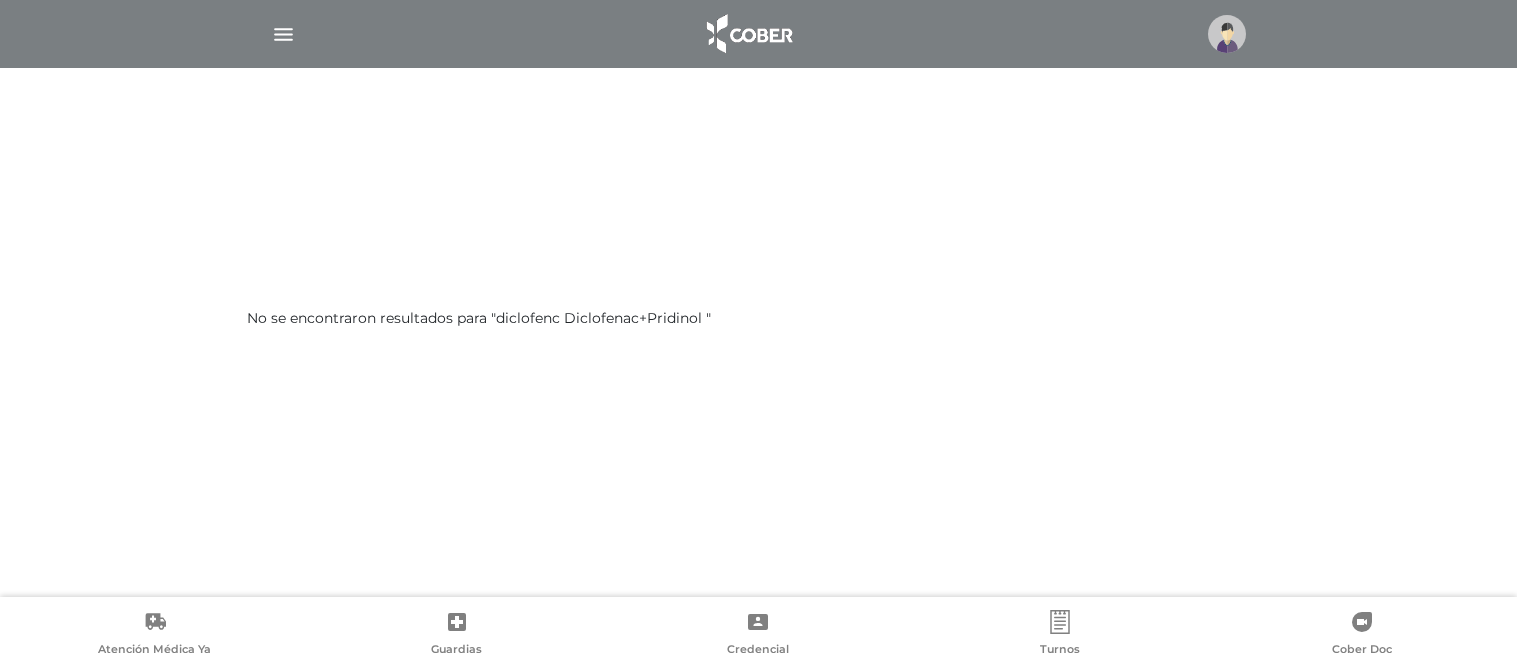 scroll, scrollTop: 0, scrollLeft: 0, axis: both 